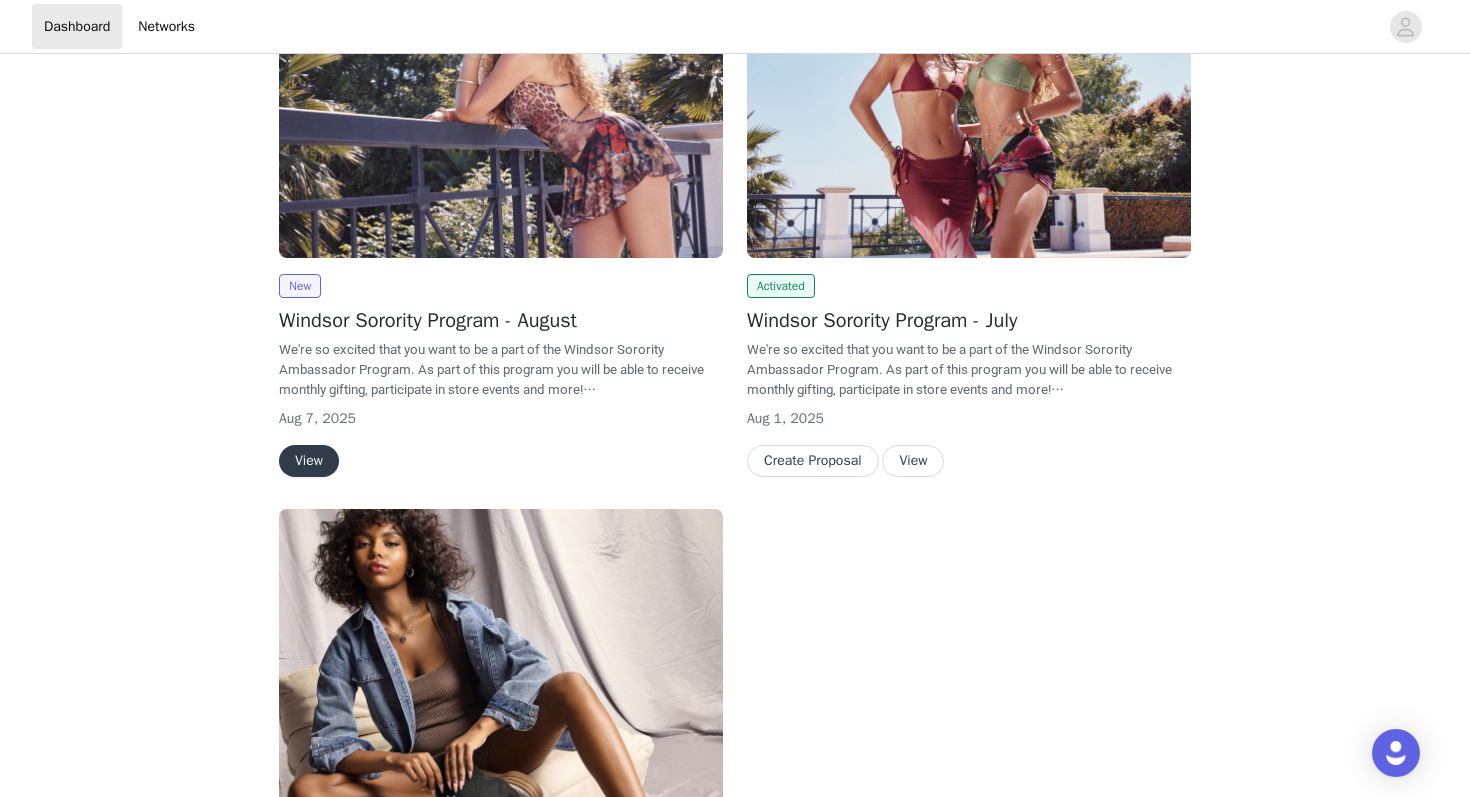 scroll, scrollTop: 268, scrollLeft: 0, axis: vertical 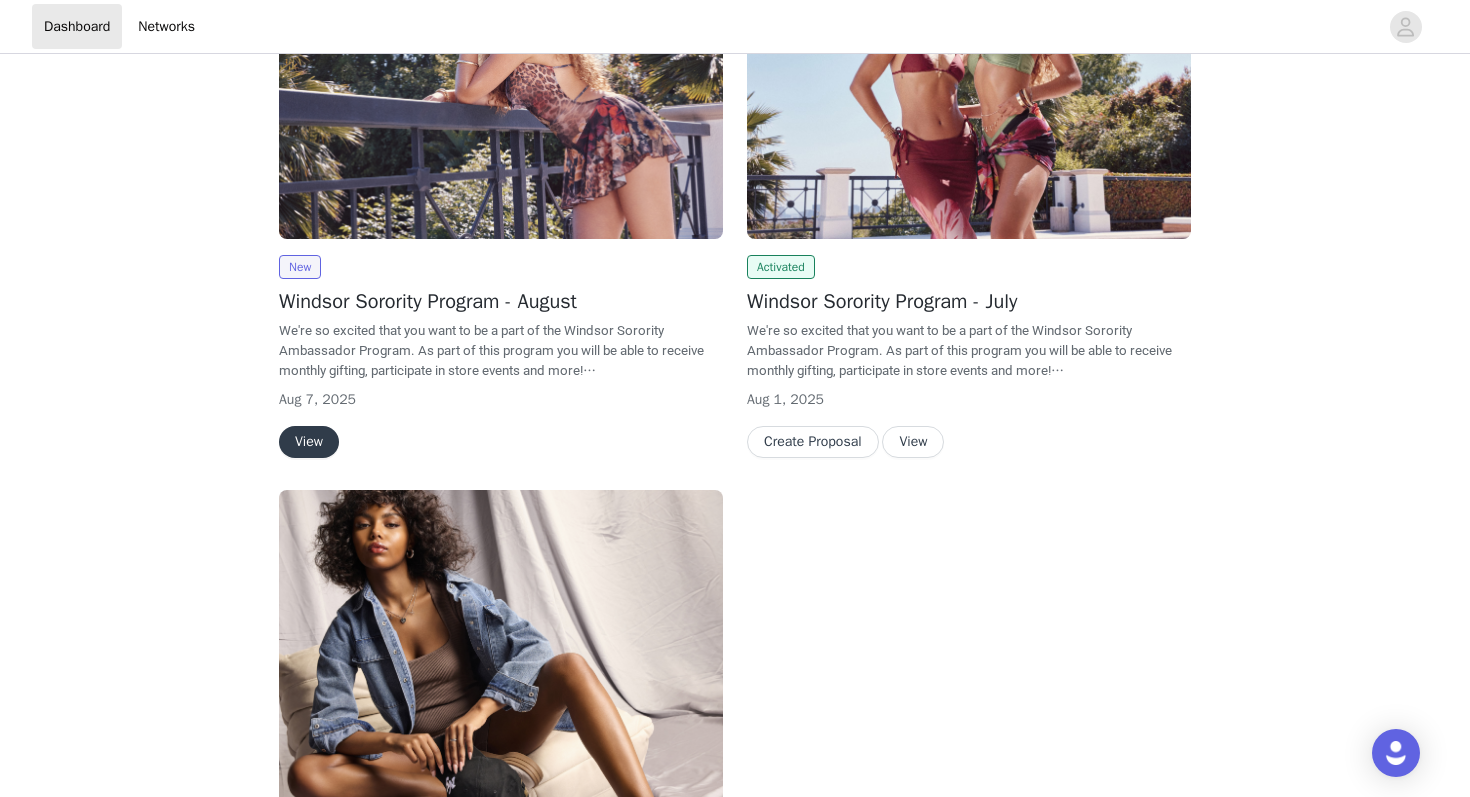 click on "View" at bounding box center (309, 442) 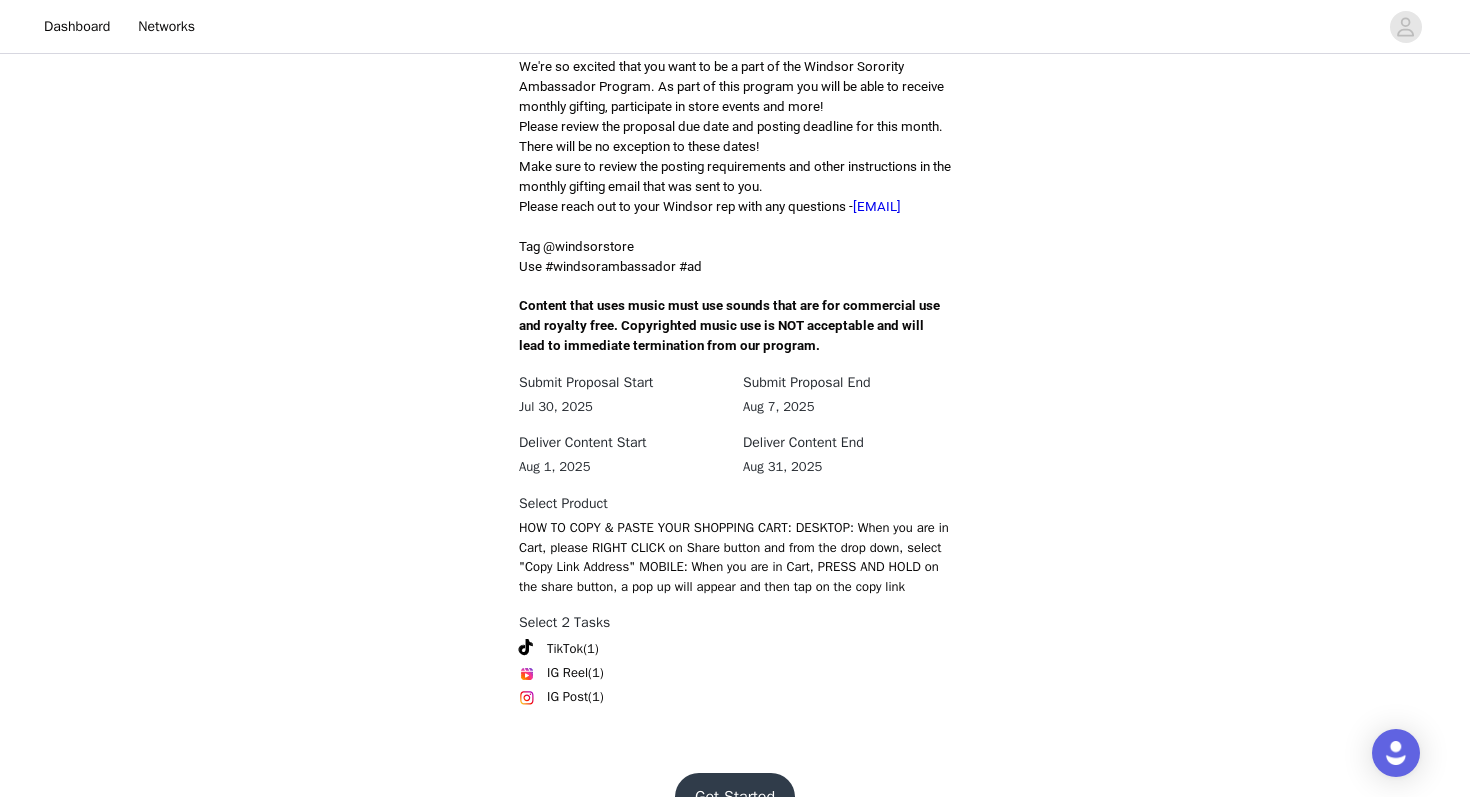 scroll, scrollTop: 583, scrollLeft: 0, axis: vertical 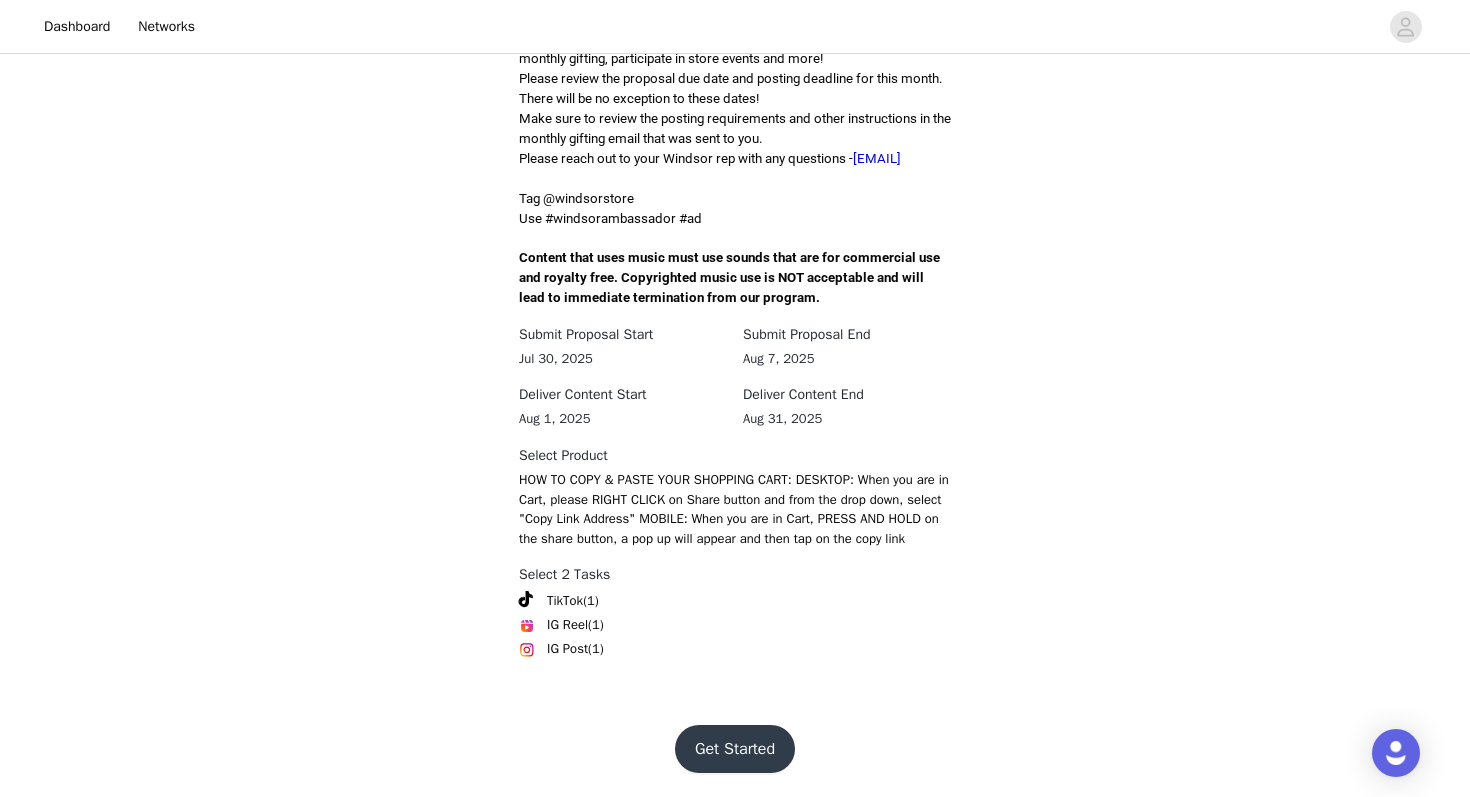 click on "Get Started" at bounding box center (735, 749) 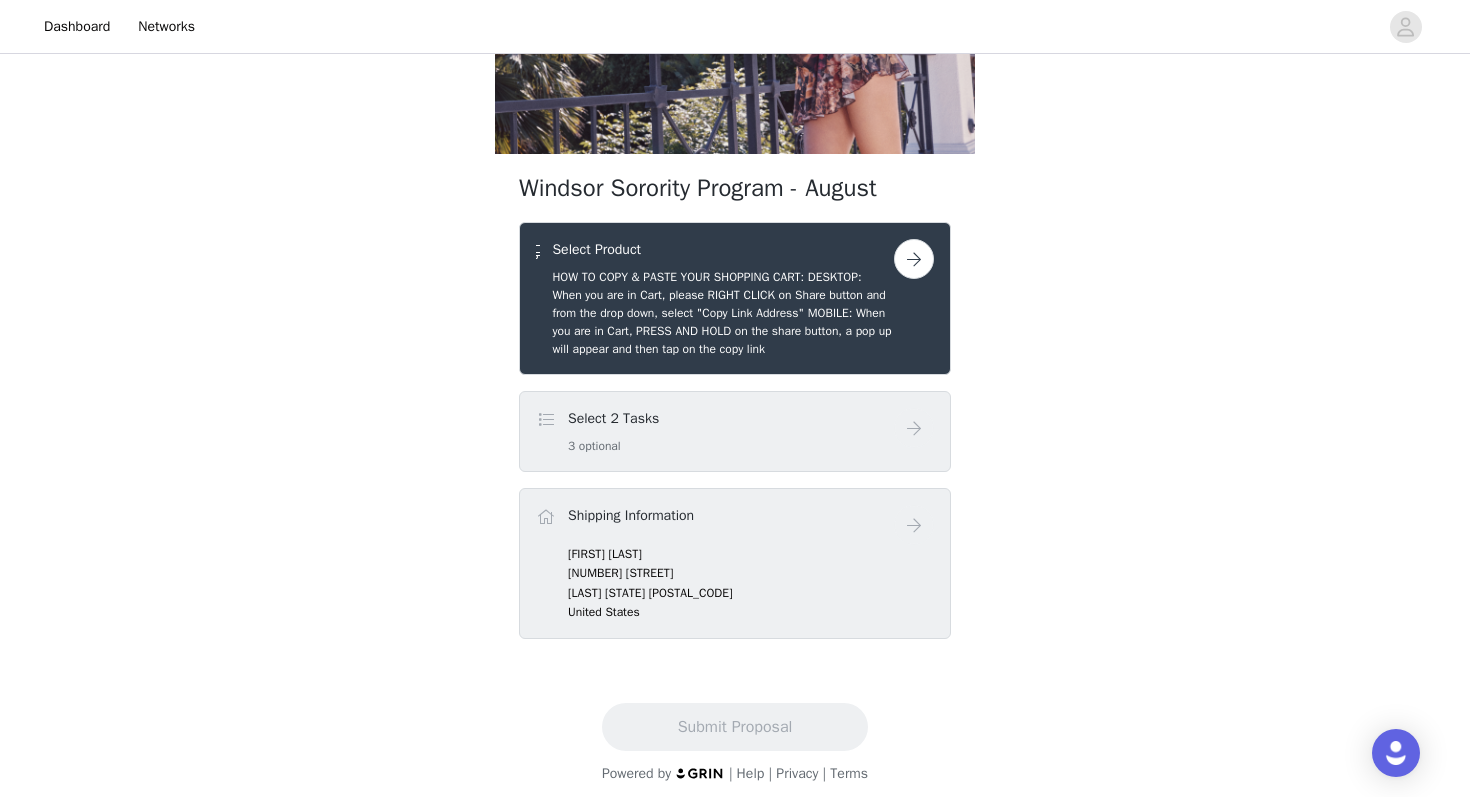 scroll, scrollTop: 225, scrollLeft: 0, axis: vertical 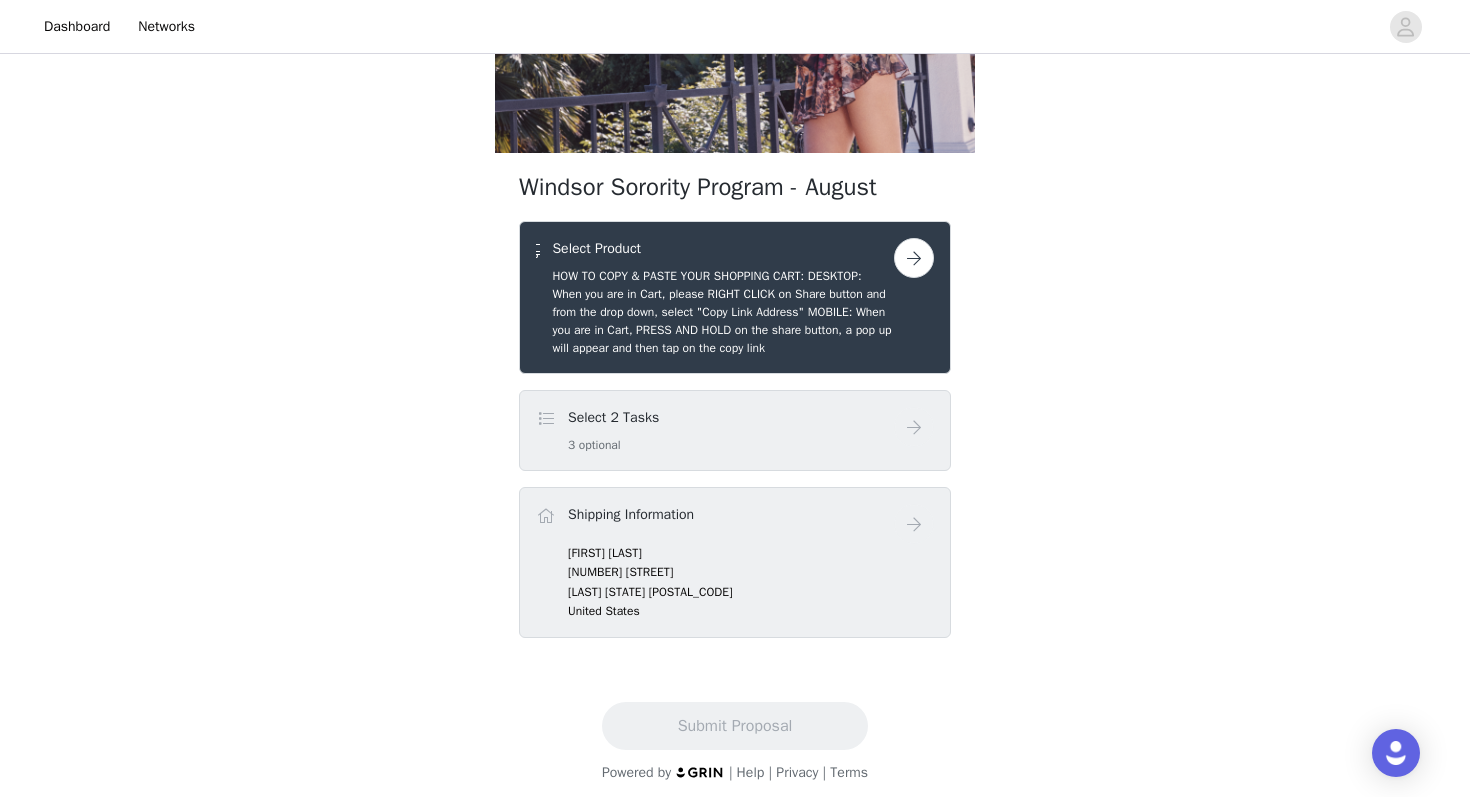 click at bounding box center (914, 258) 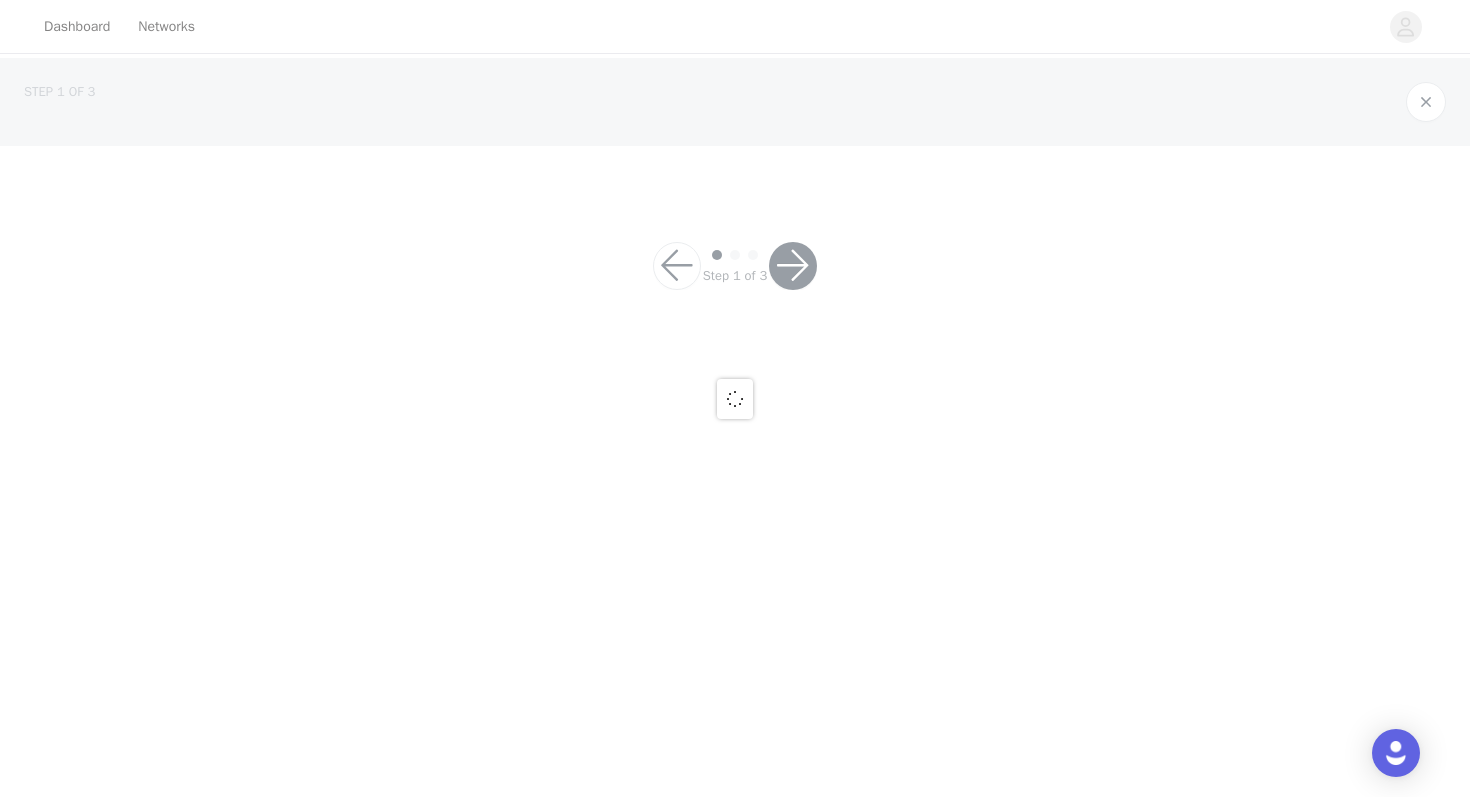 scroll, scrollTop: 0, scrollLeft: 0, axis: both 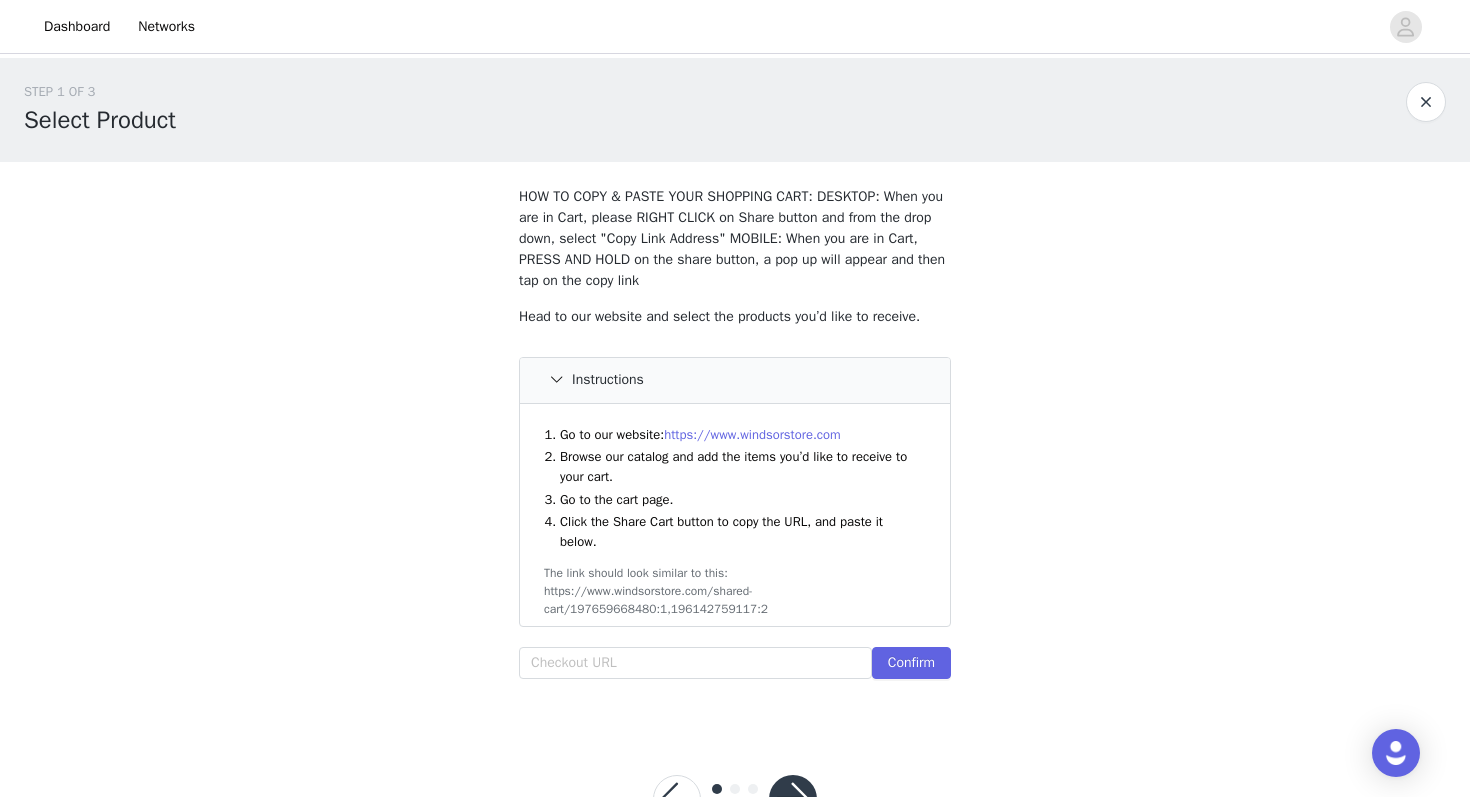 click on "Head to our website and select the products you’d like to receive.     Instructions   Go to our website:  https://www.windsorstore.com   Browse our catalog and add the items you’d like to receive to your cart.   Go to the cart page.   Click the Share Cart button to copy the URL, and paste it below.   The link should look similar to this:   https://www.windsorstore.com/shared-cart/197659668480:1,196142759117:2     Confirm" at bounding box center [735, 497] 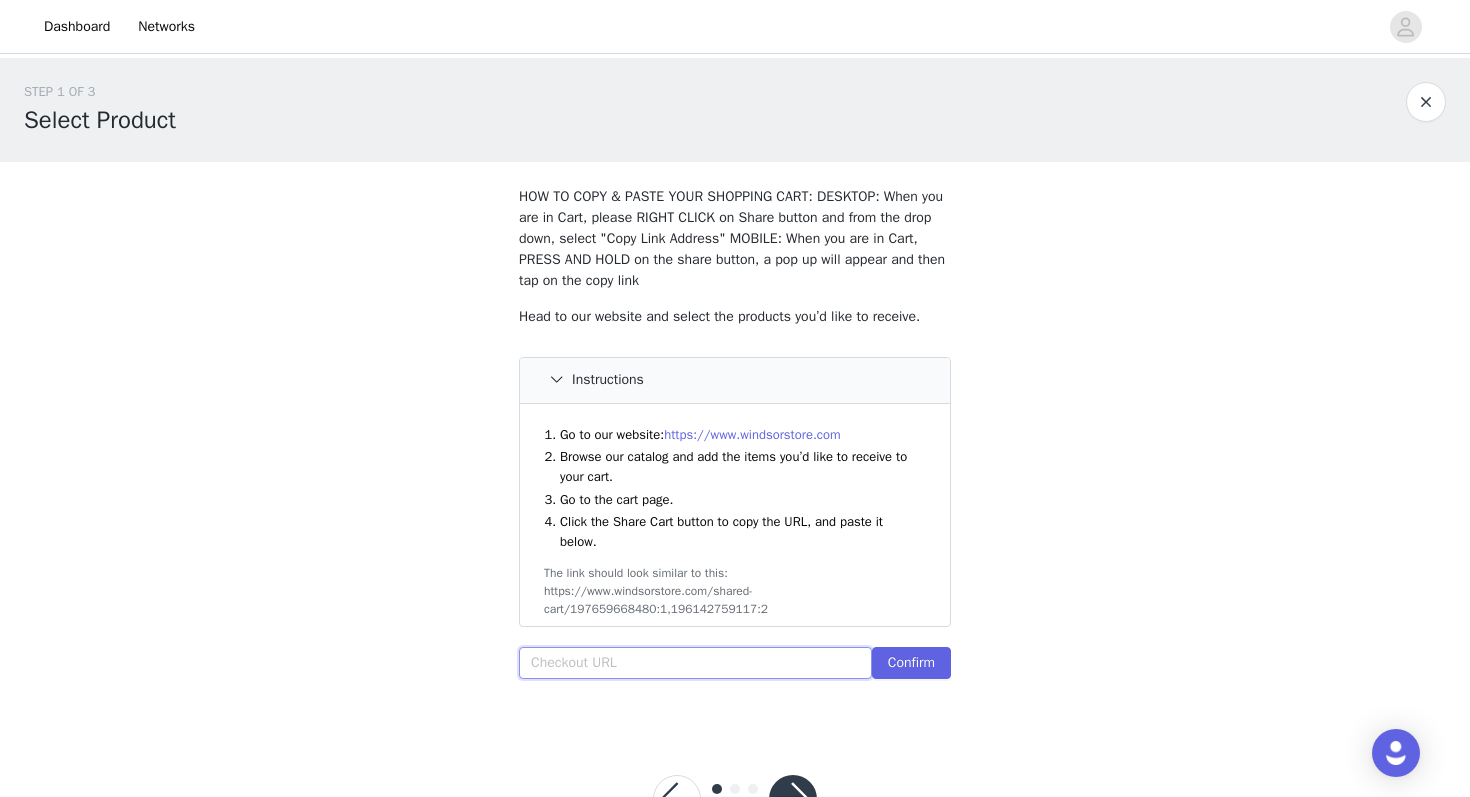 click at bounding box center (695, 663) 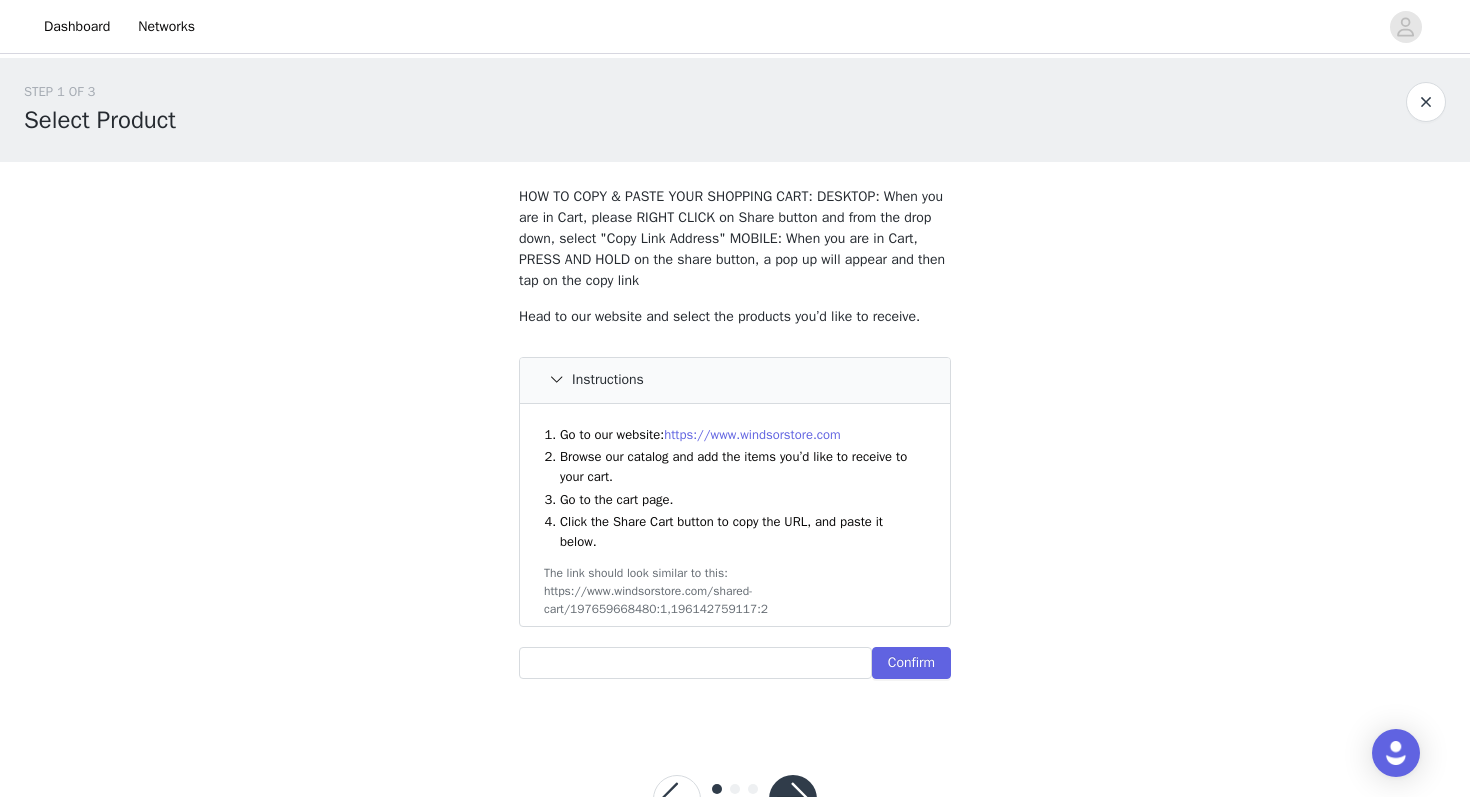 click on "Go to our website:  https://www.windsorstore.com   Browse our catalog and add the items you’d like to receive to your cart.   Go to the cart page.   Click the Share Cart button to copy the URL, and paste it below.   The link should look similar to this:   https://www.windsorstore.com/shared-cart/197659668480:1,196142759117:2" at bounding box center (735, 515) 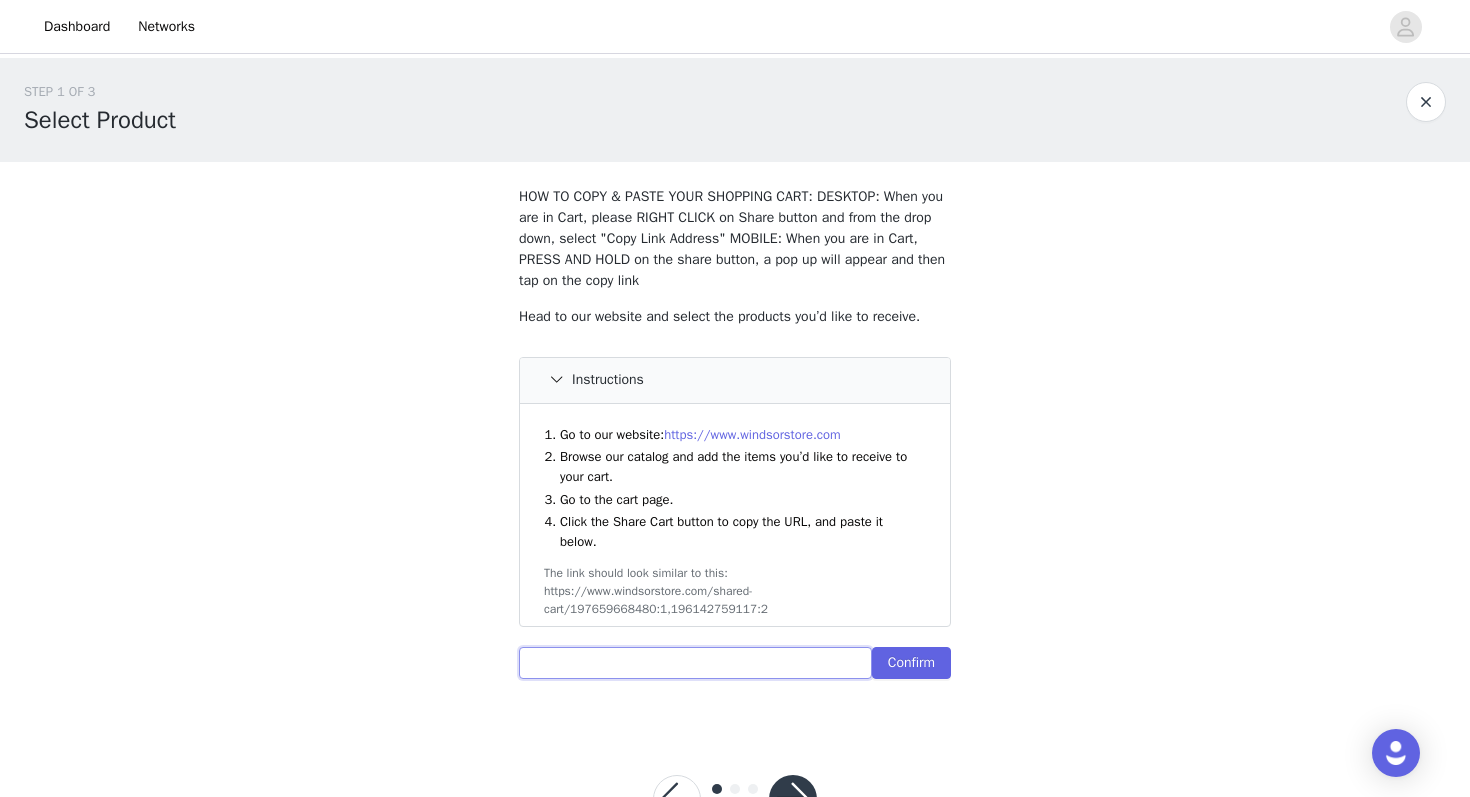 click at bounding box center (695, 663) 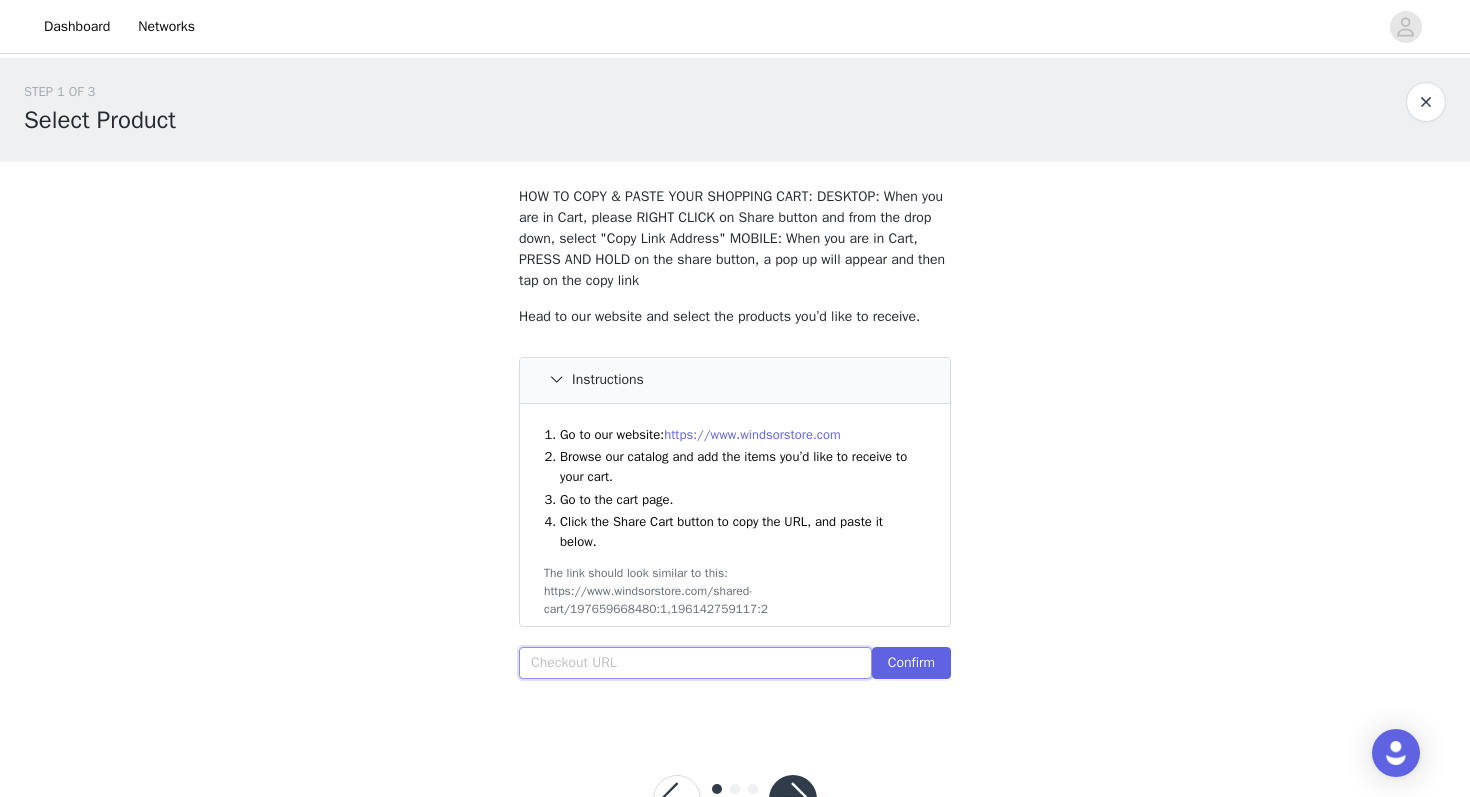 paste on "https://www.windsorstore.com/cart/43331965747251:1,42822303252531:1,43373937131571:1,43373939982387:1,43292648538163:1" 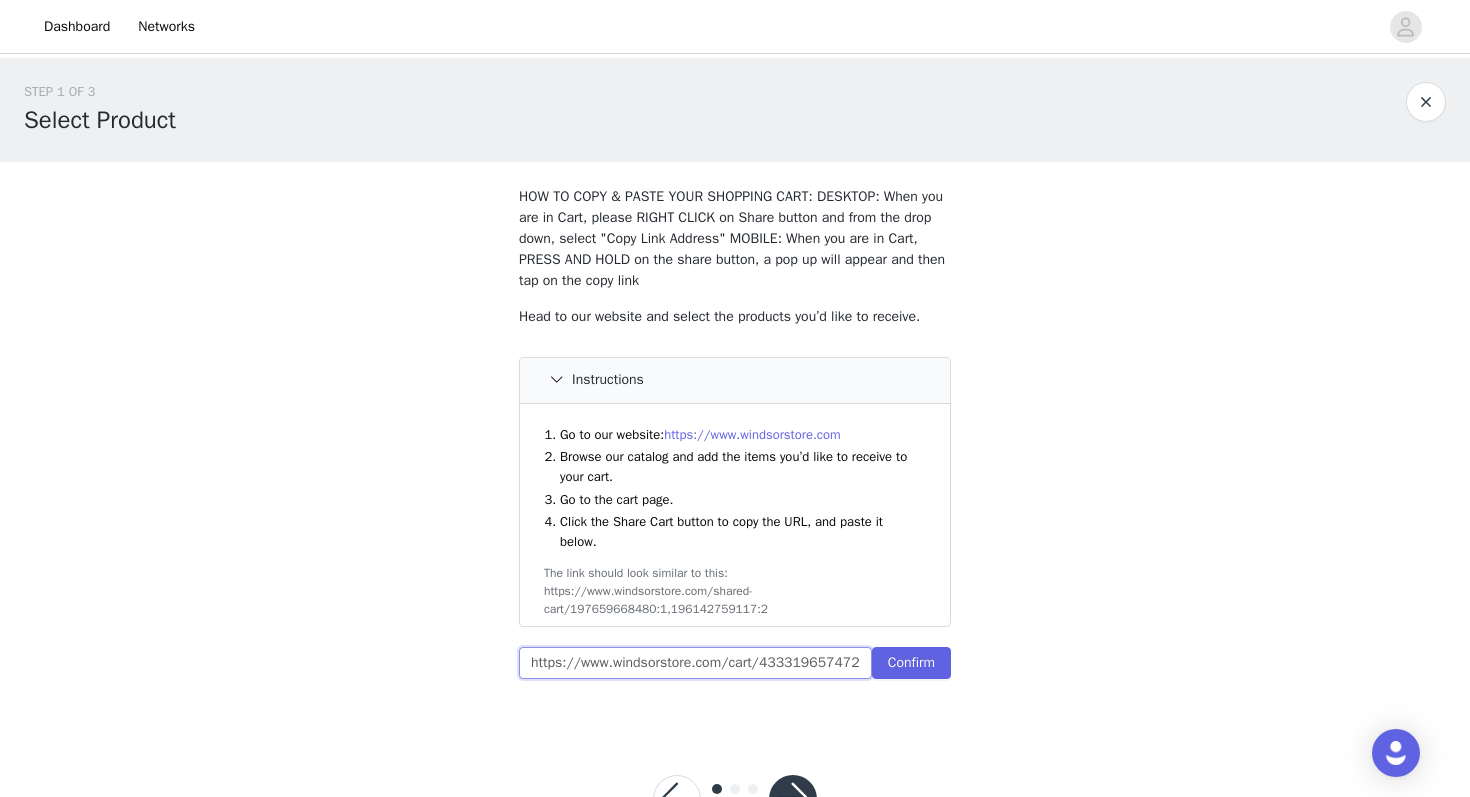 scroll, scrollTop: 0, scrollLeft: 590, axis: horizontal 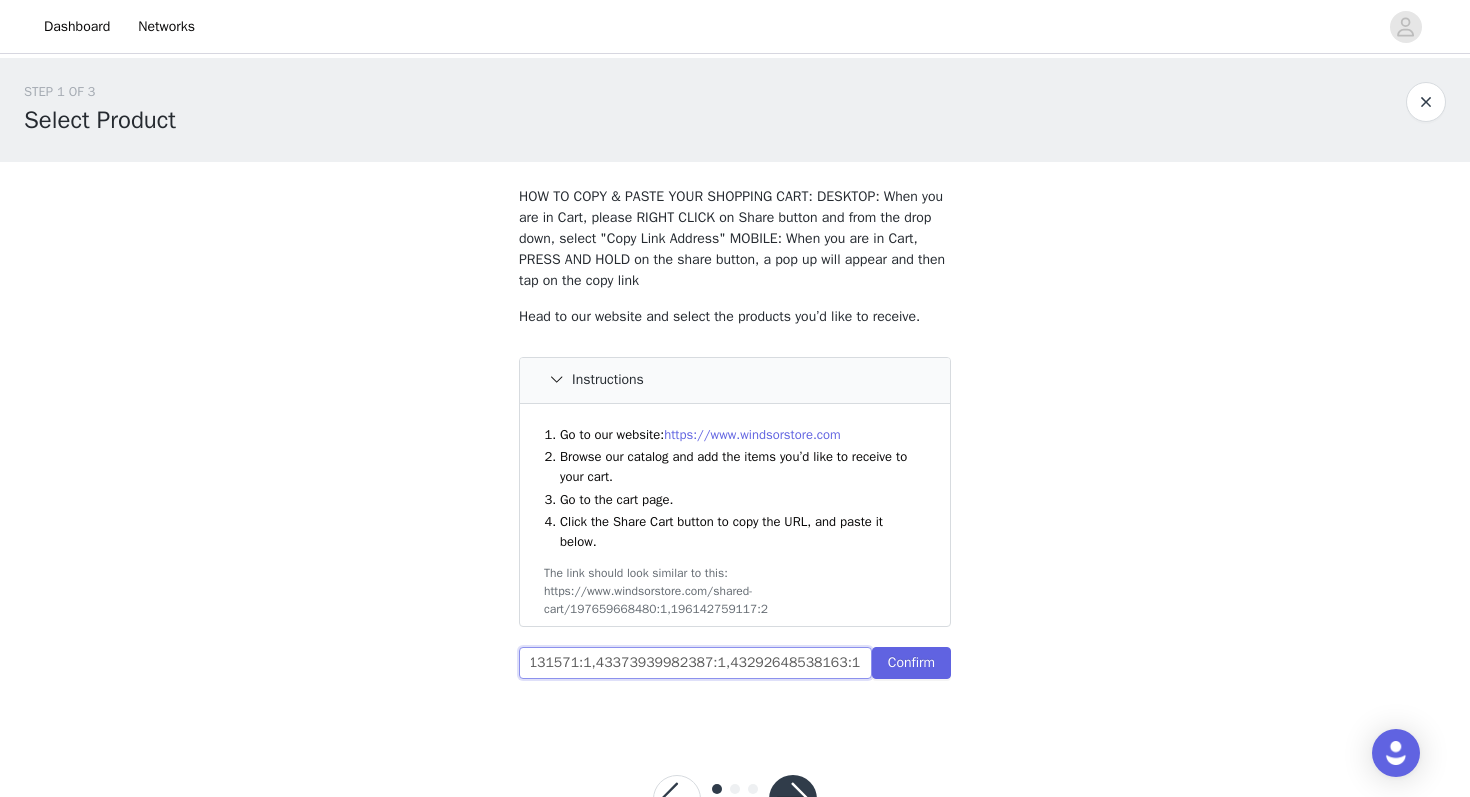 type on "https://www.windsorstore.com/cart/43331965747251:1,42822303252531:1,43373937131571:1,43373939982387:1,43292648538163:1" 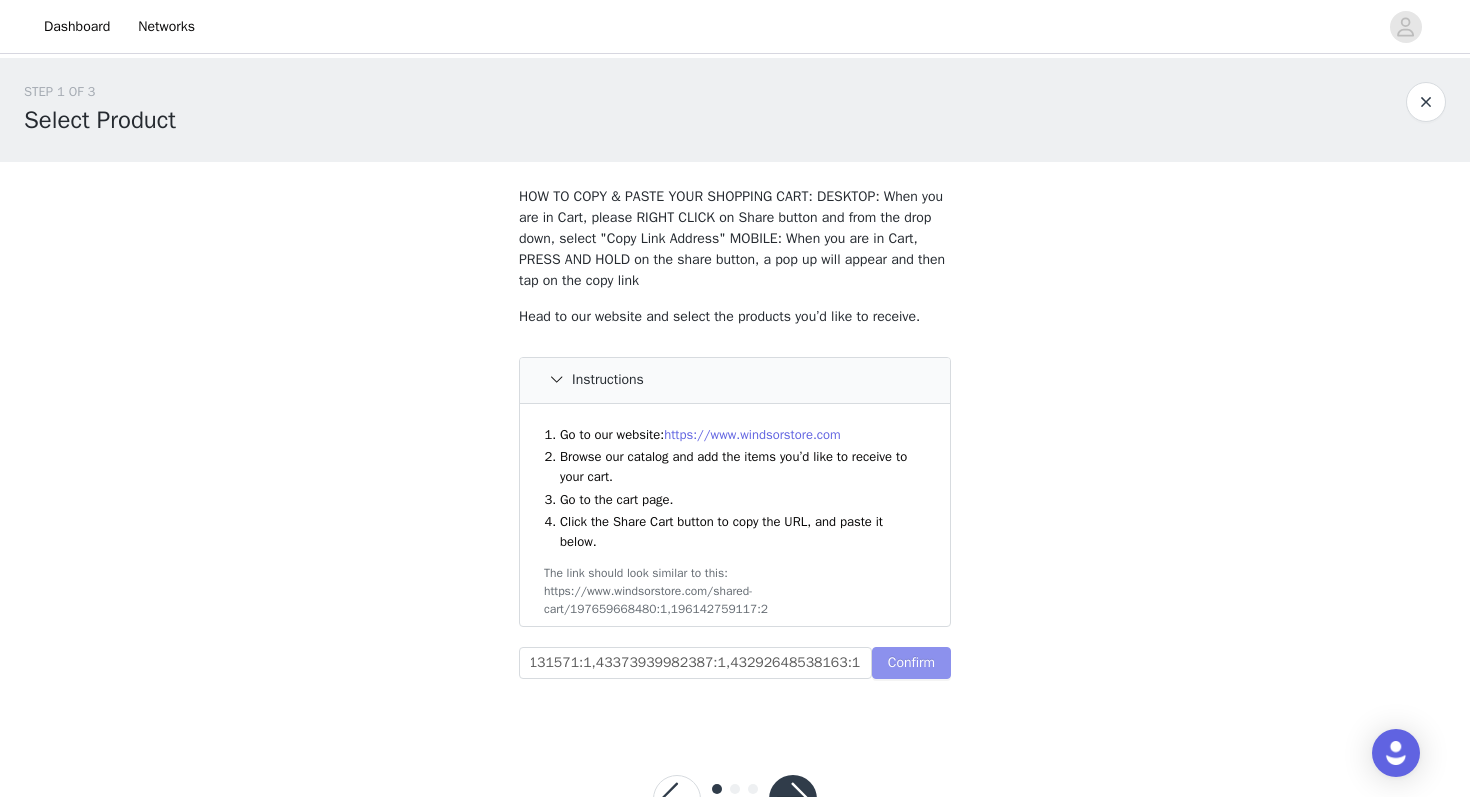 click on "Confirm" at bounding box center [911, 663] 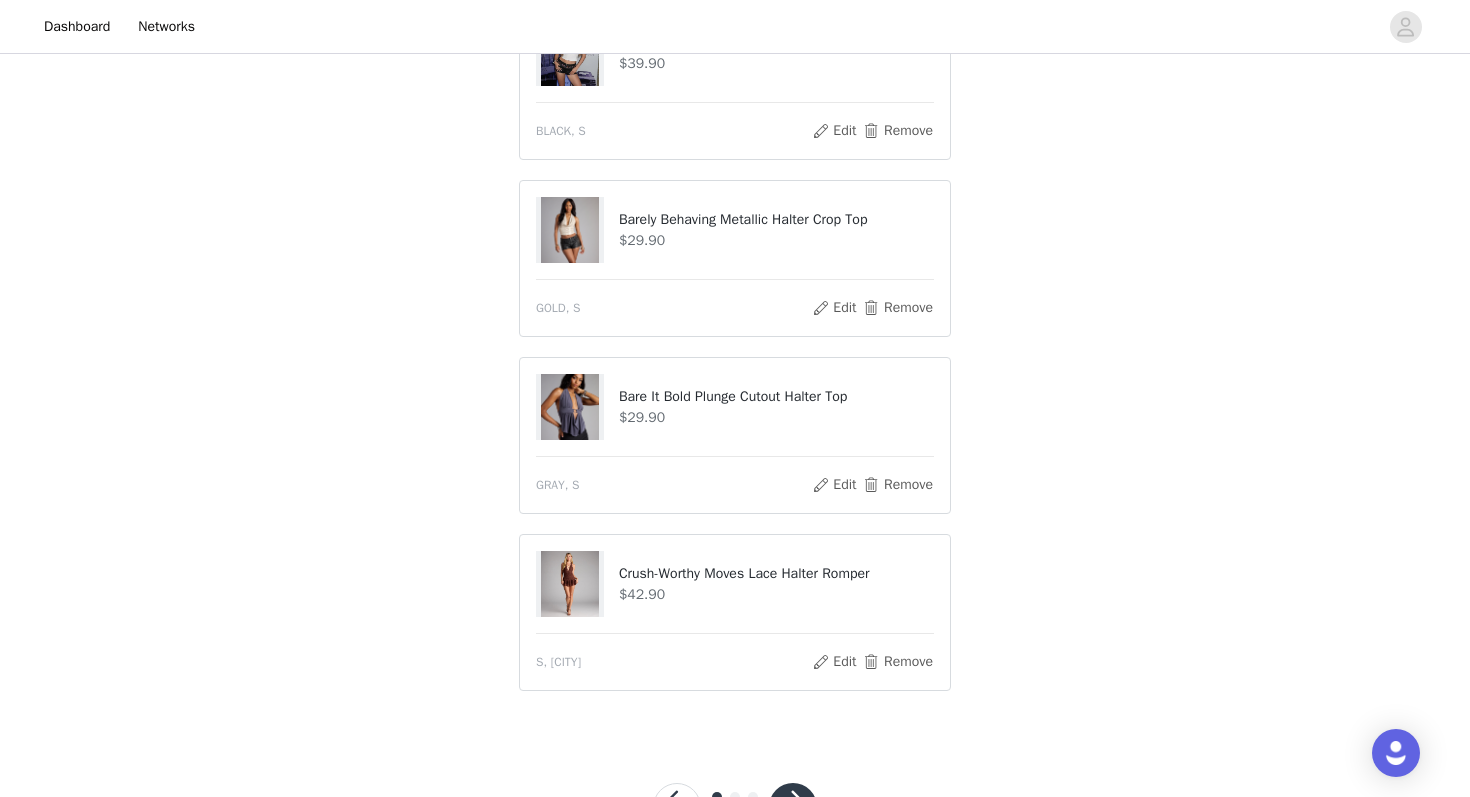 scroll, scrollTop: 943, scrollLeft: 0, axis: vertical 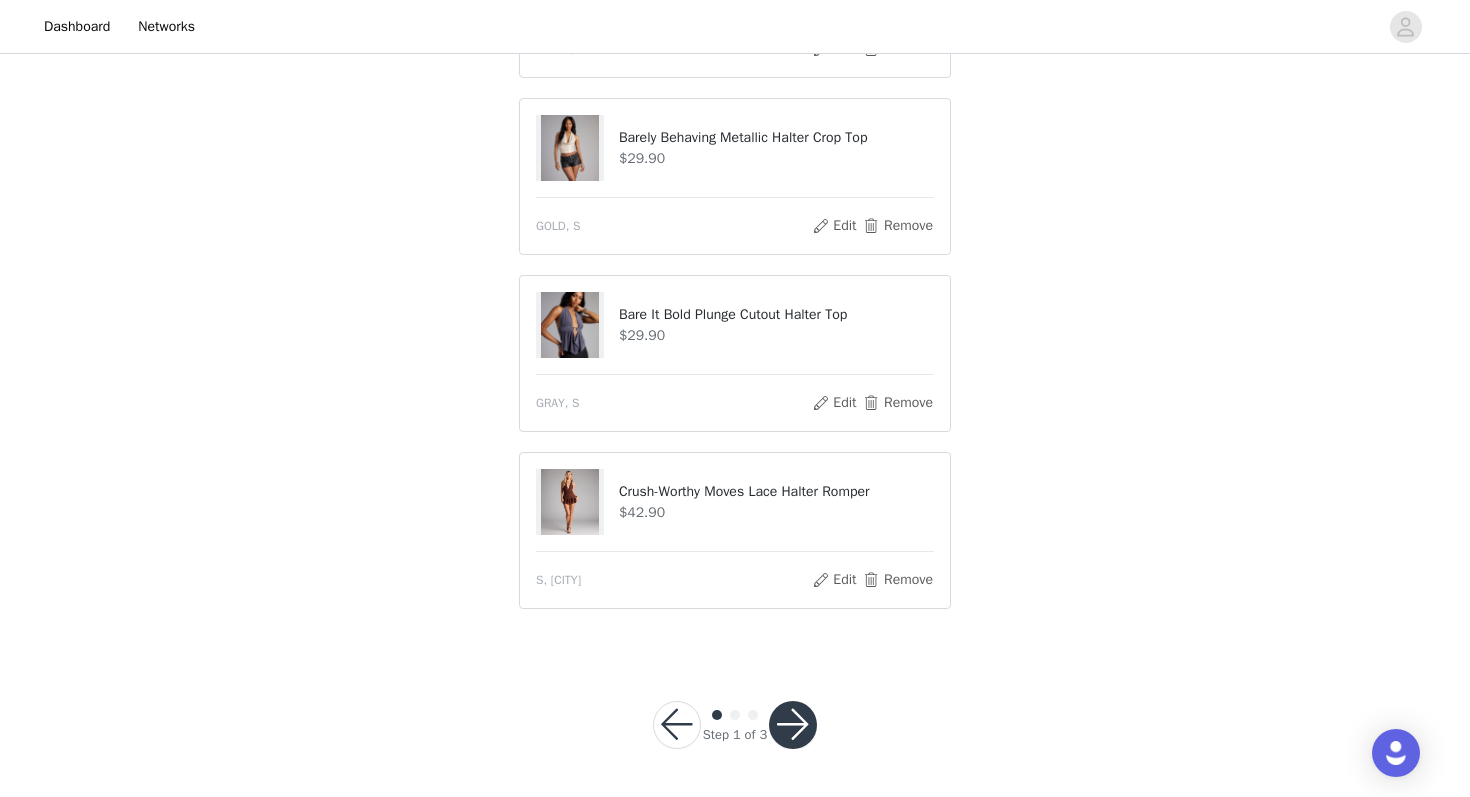 click at bounding box center (793, 725) 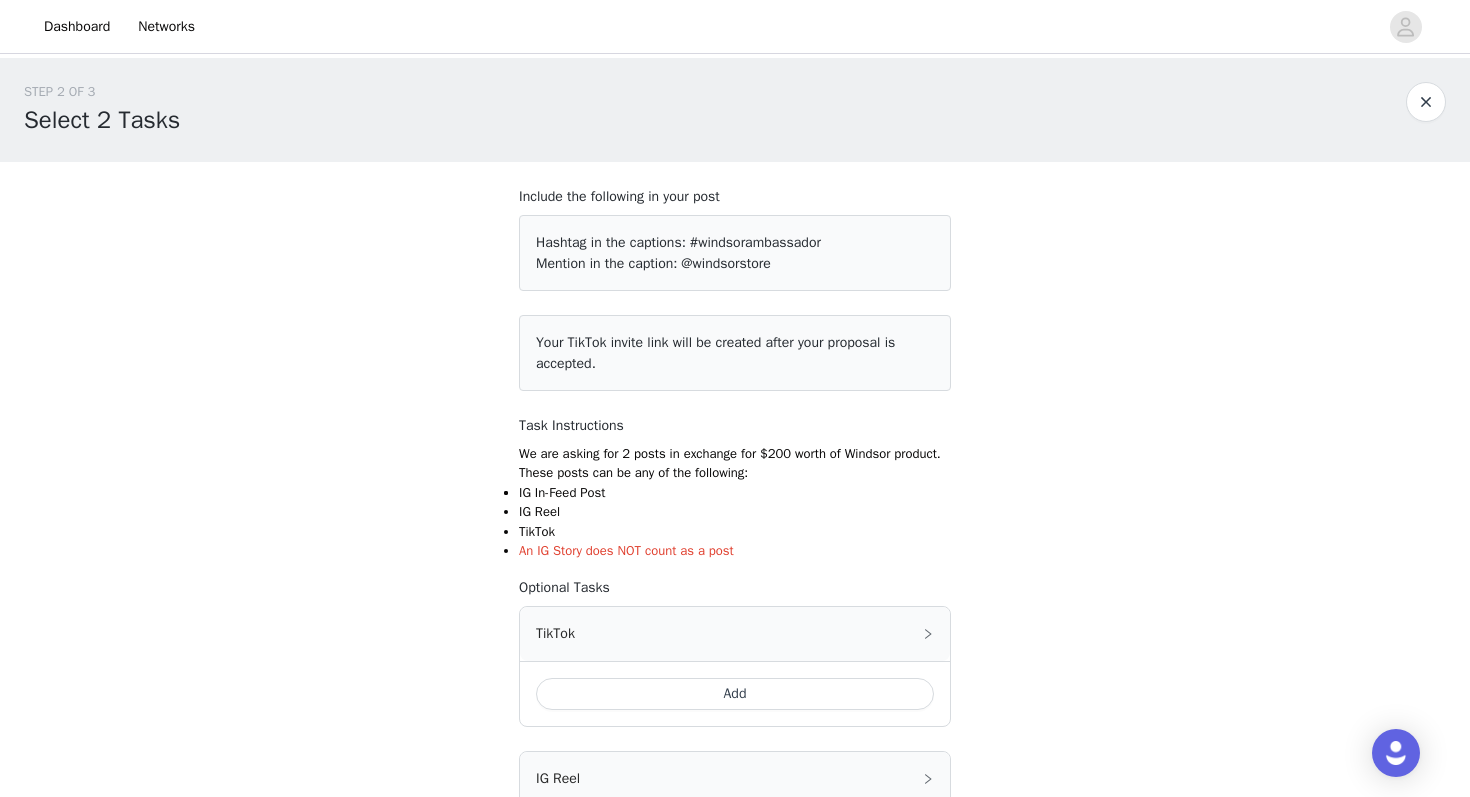 scroll, scrollTop: 95, scrollLeft: 0, axis: vertical 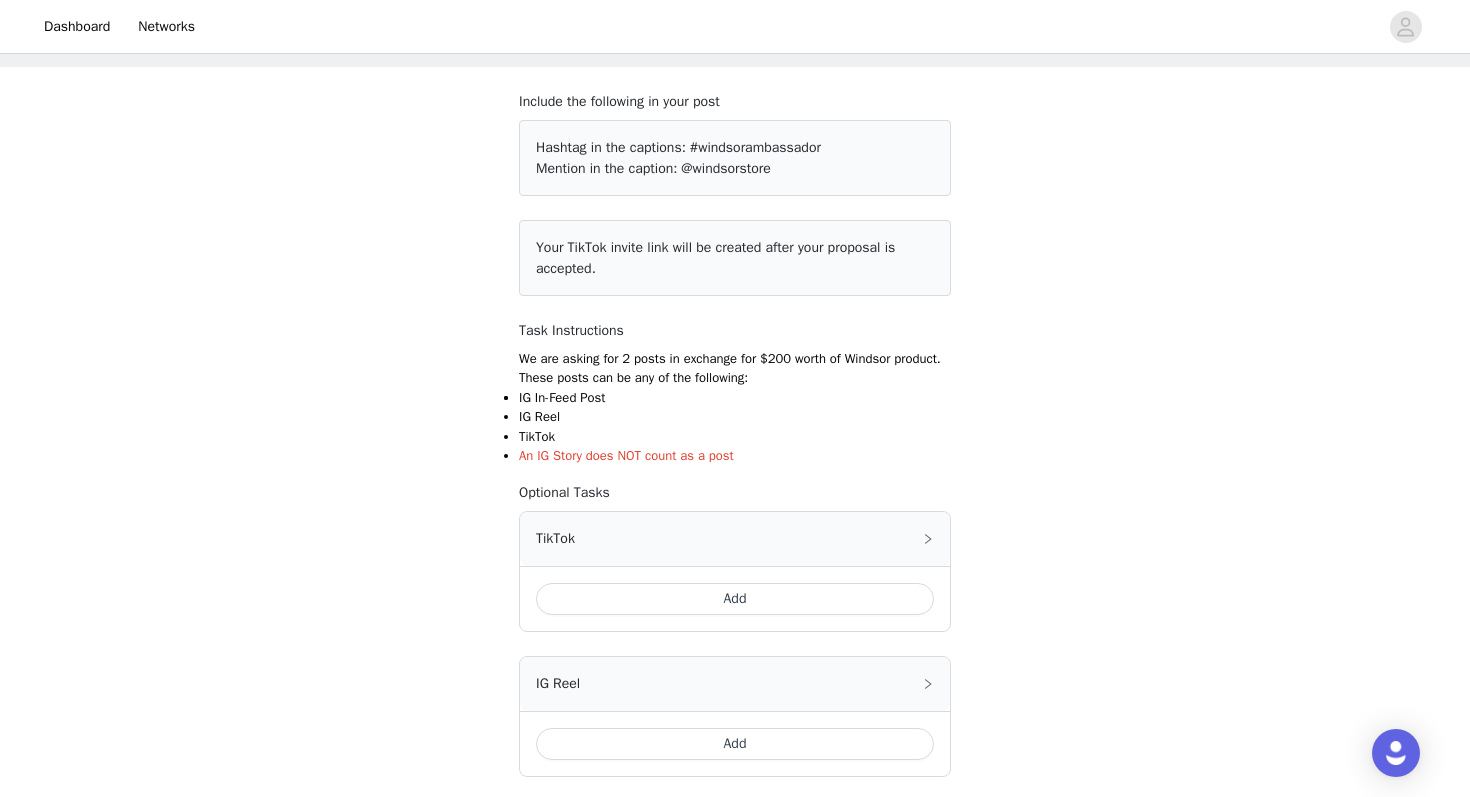 click on "Add" at bounding box center [735, 599] 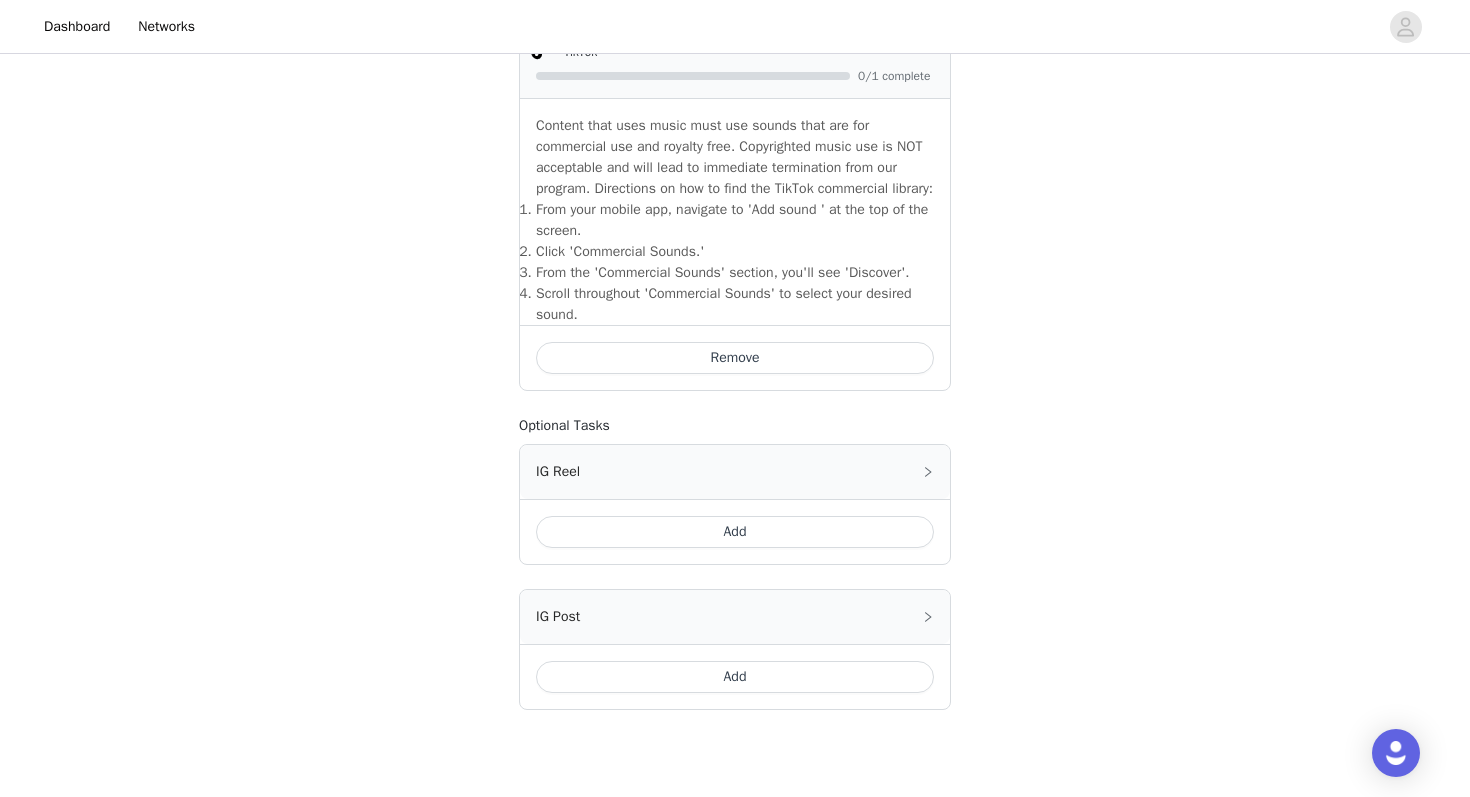scroll, scrollTop: 746, scrollLeft: 0, axis: vertical 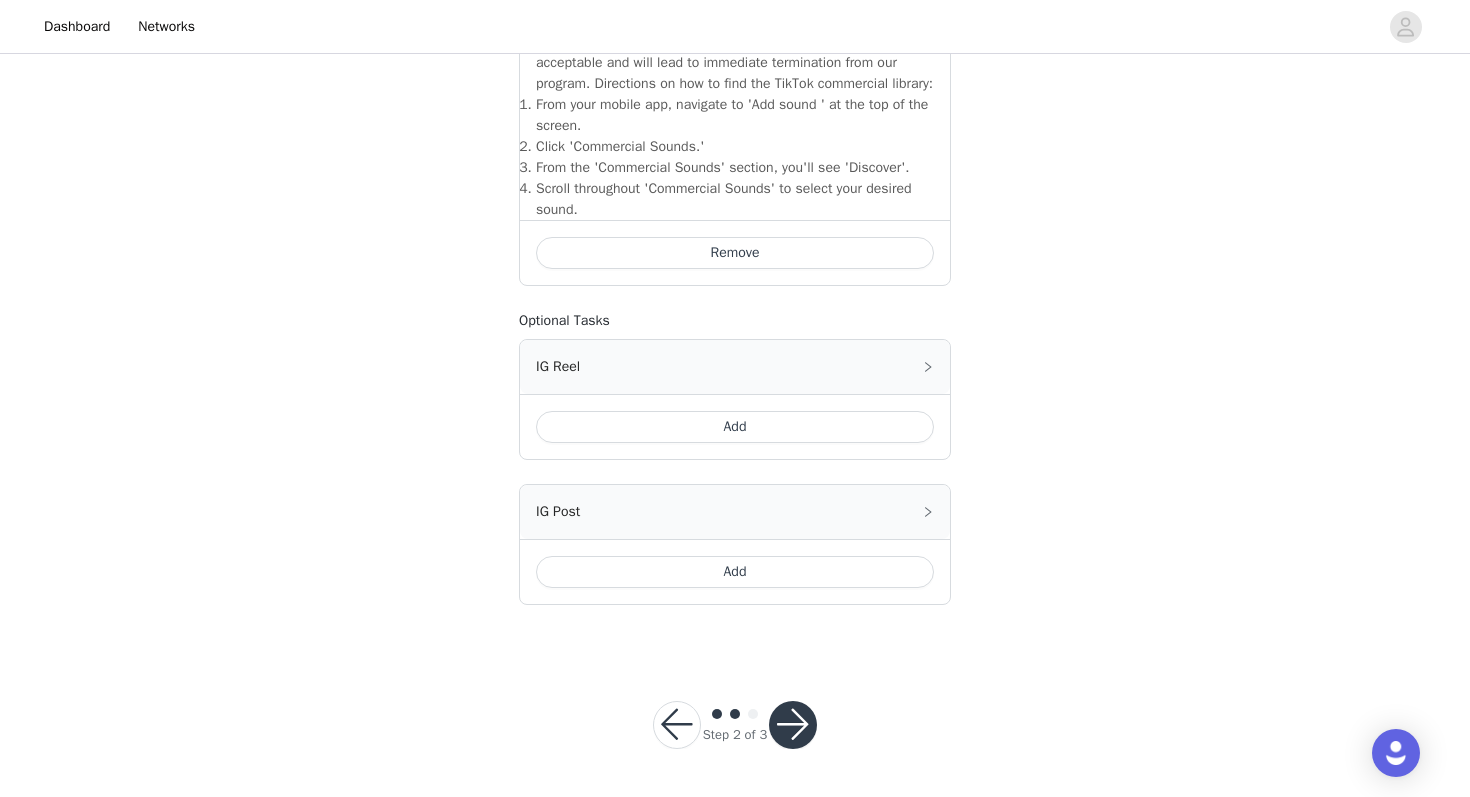 click at bounding box center (793, 725) 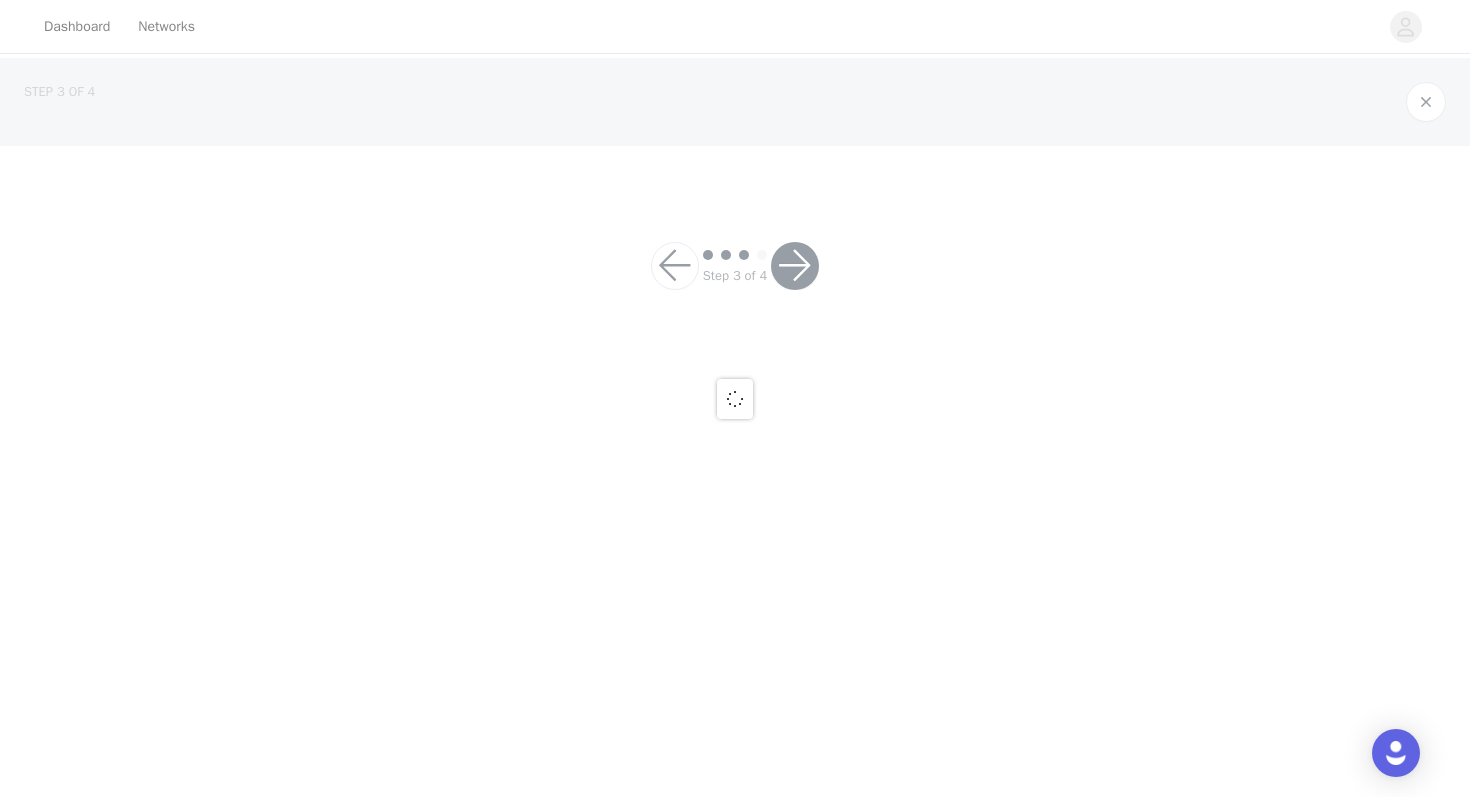 scroll, scrollTop: 0, scrollLeft: 0, axis: both 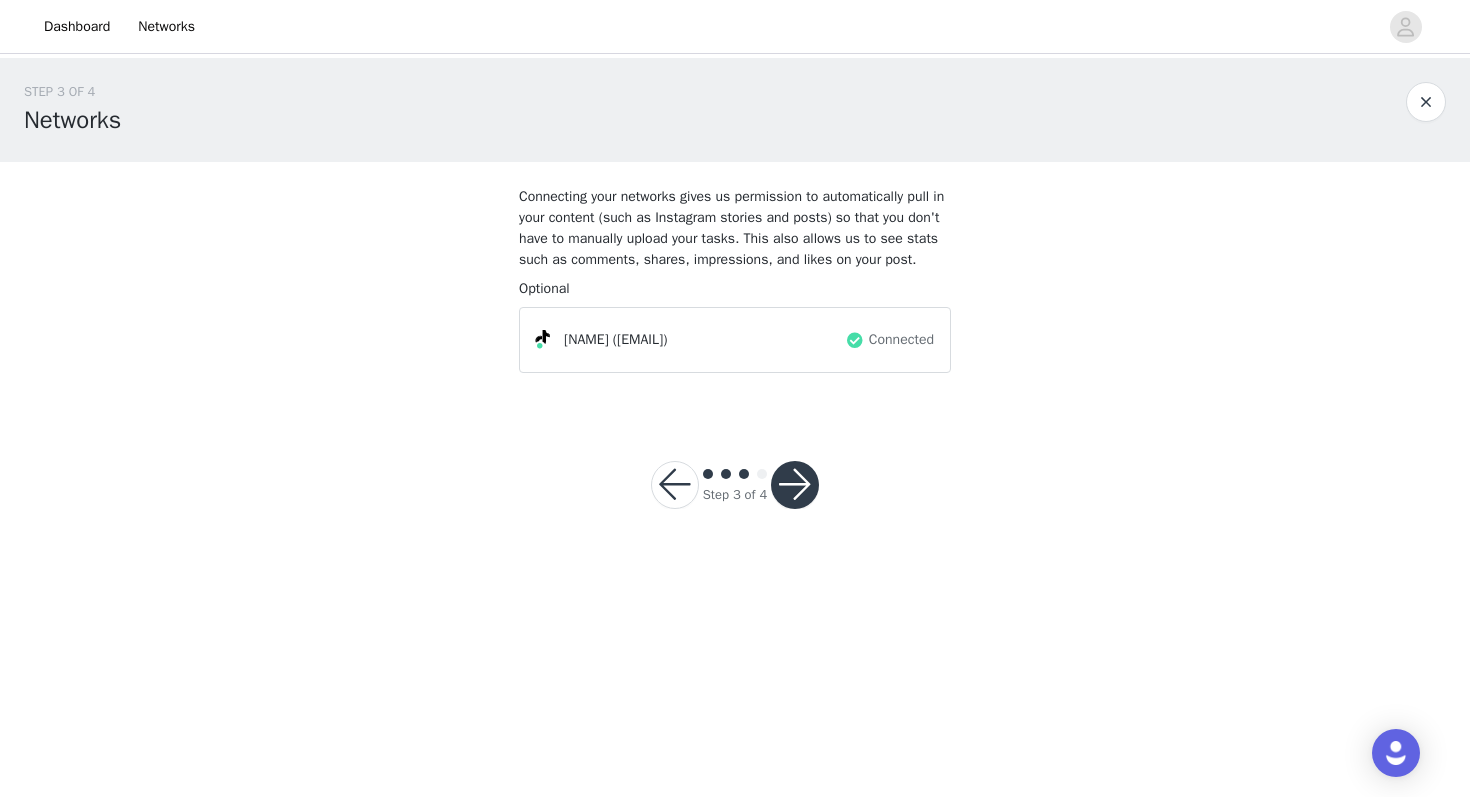 click at bounding box center (795, 485) 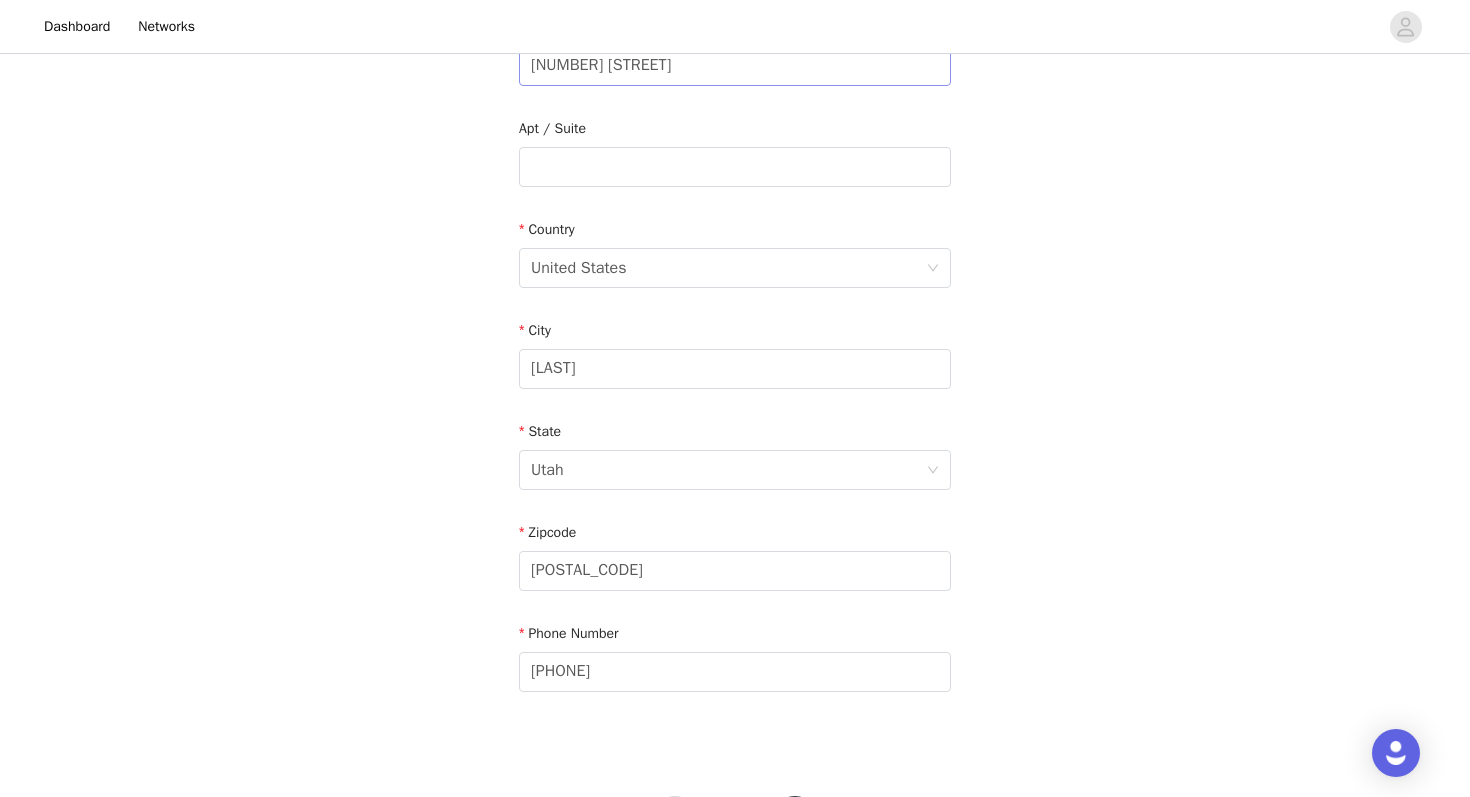 scroll, scrollTop: 566, scrollLeft: 0, axis: vertical 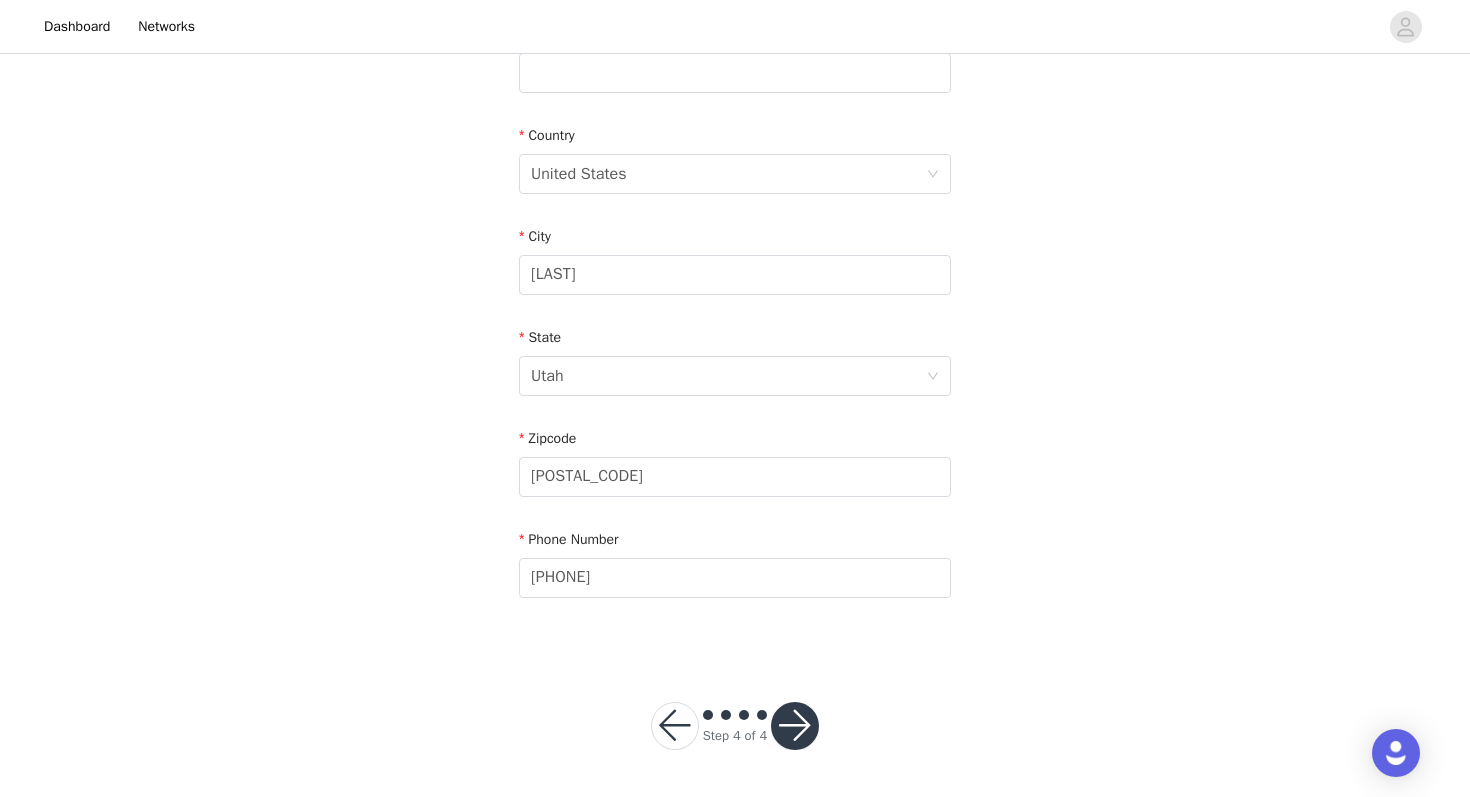 click at bounding box center [675, 726] 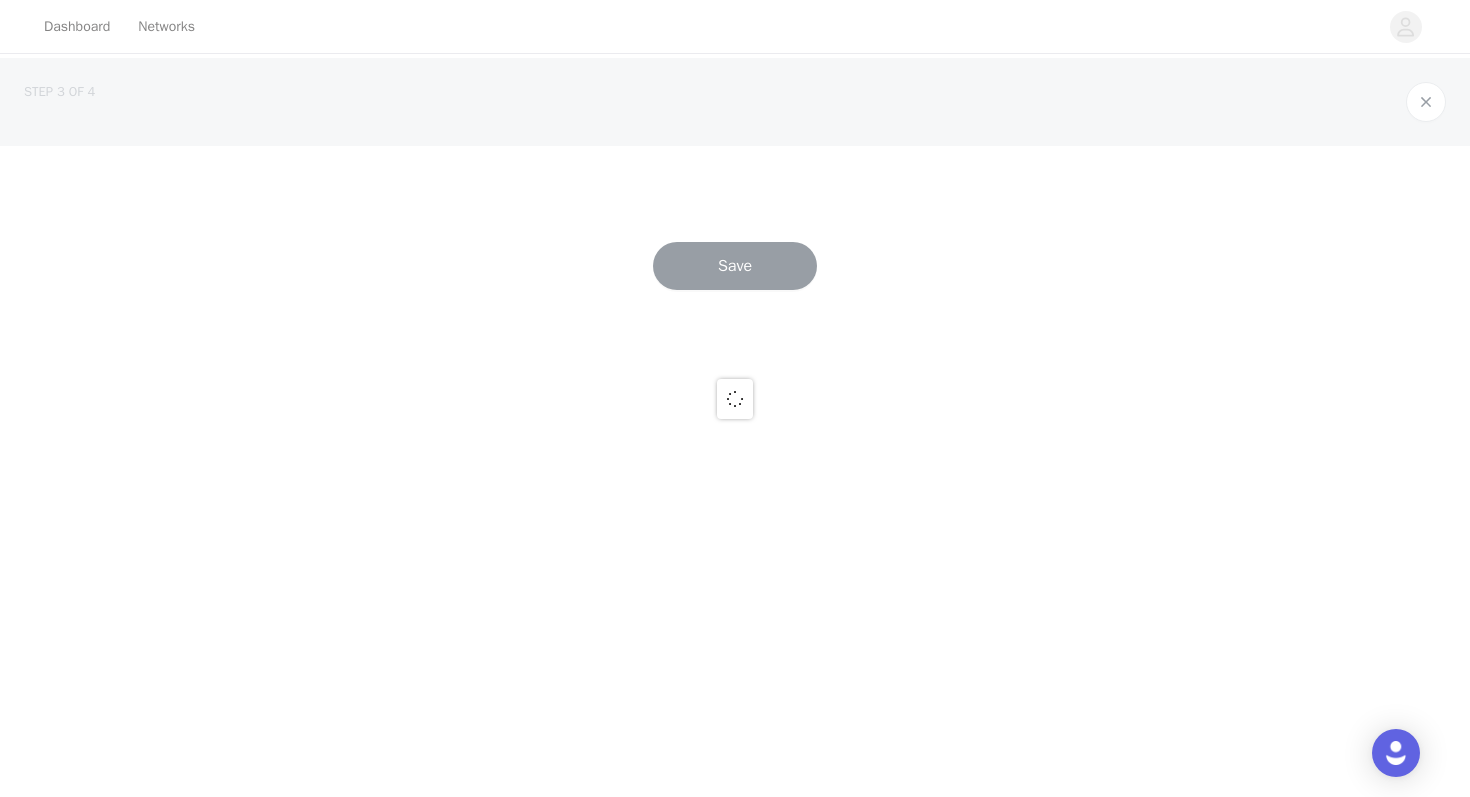 scroll, scrollTop: 0, scrollLeft: 0, axis: both 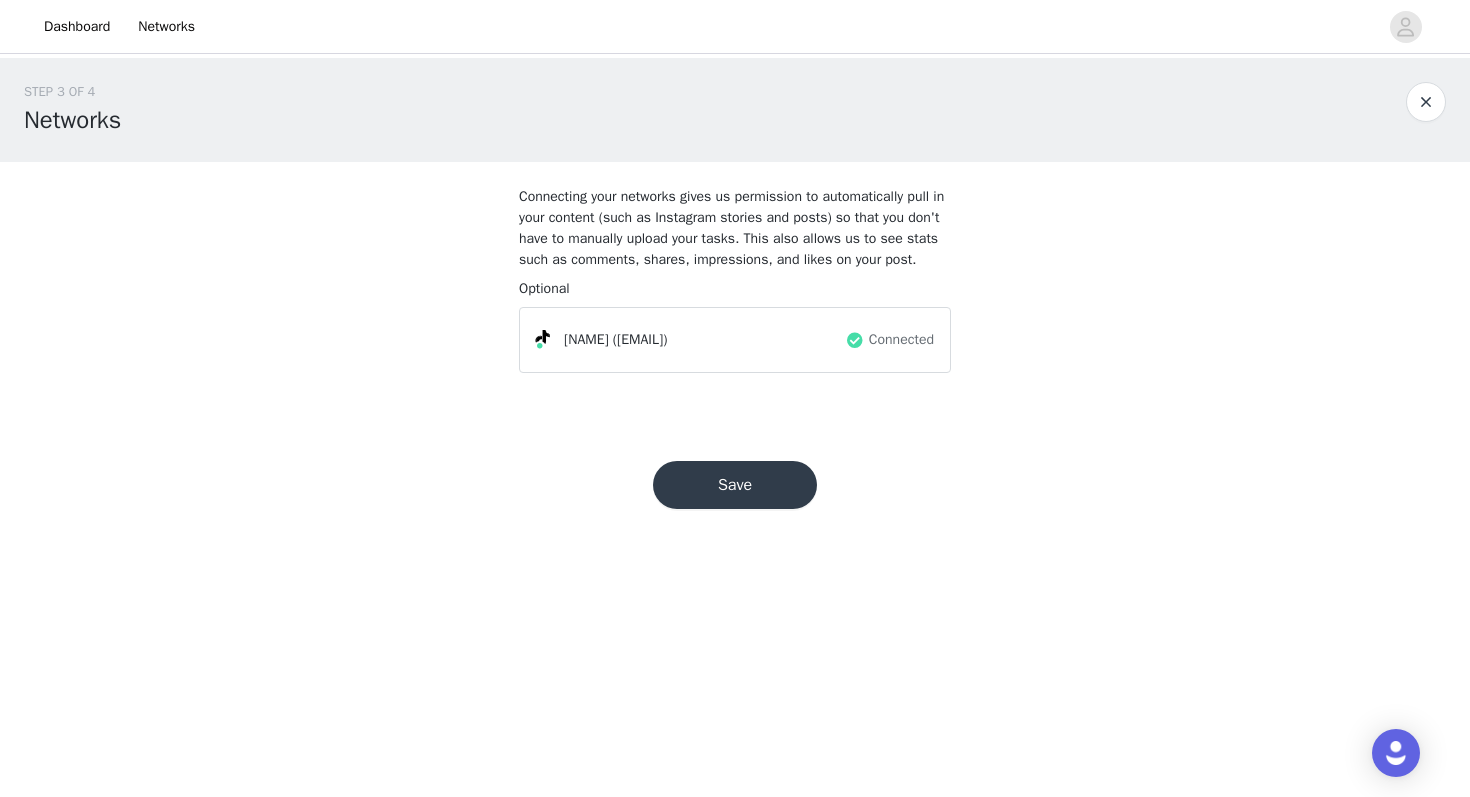 click on "Save" at bounding box center [735, 485] 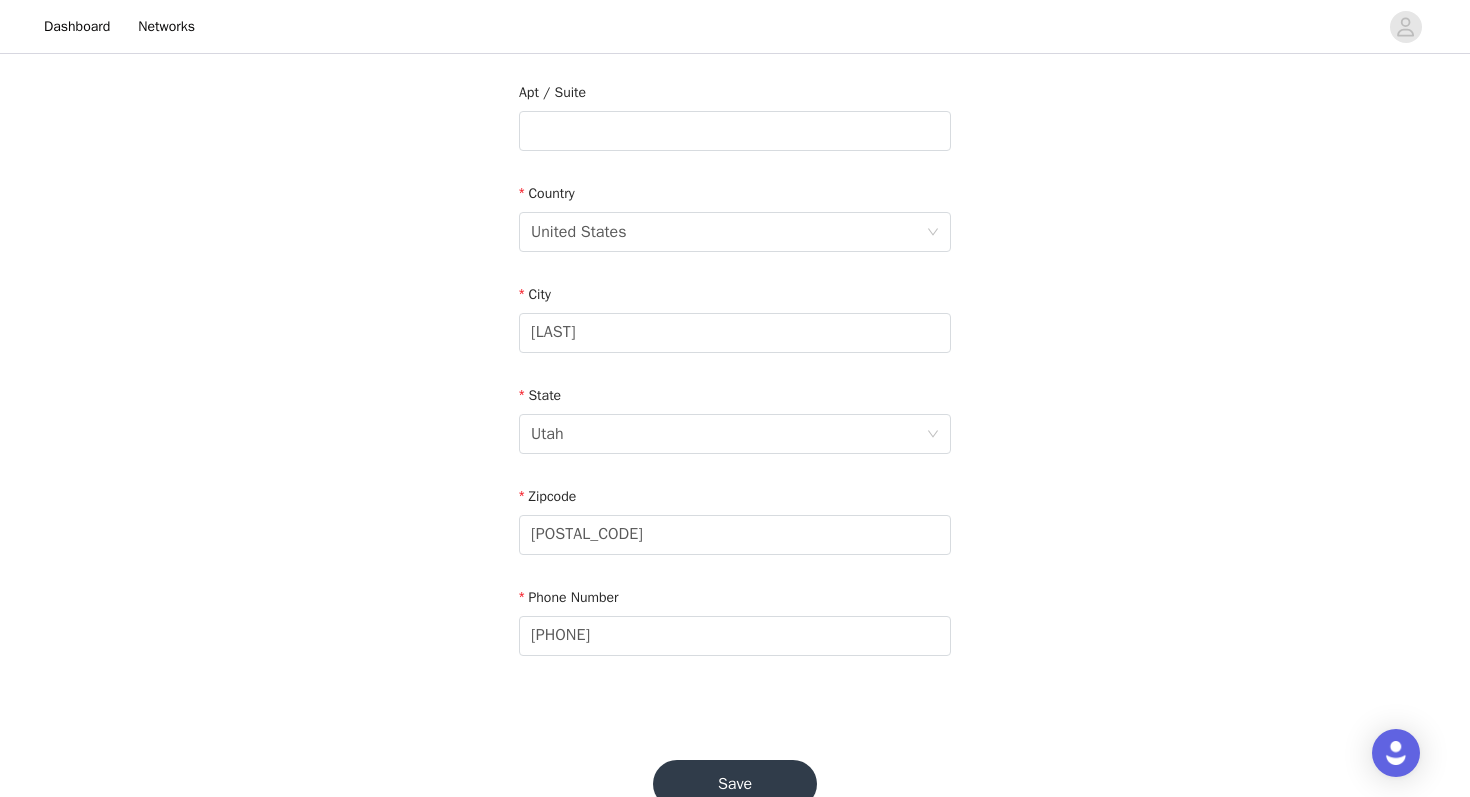 scroll, scrollTop: 566, scrollLeft: 0, axis: vertical 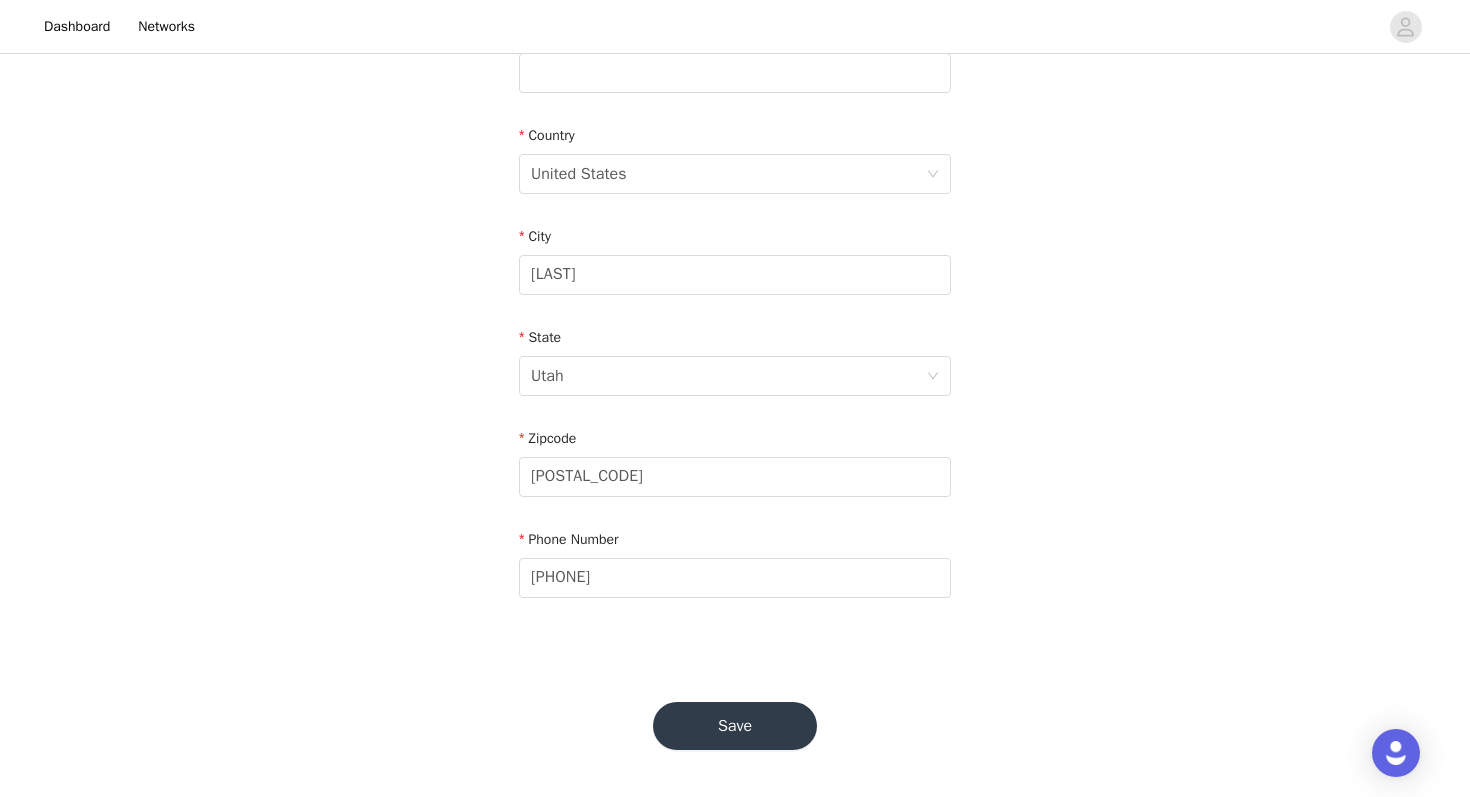 click on "Save" at bounding box center [735, 726] 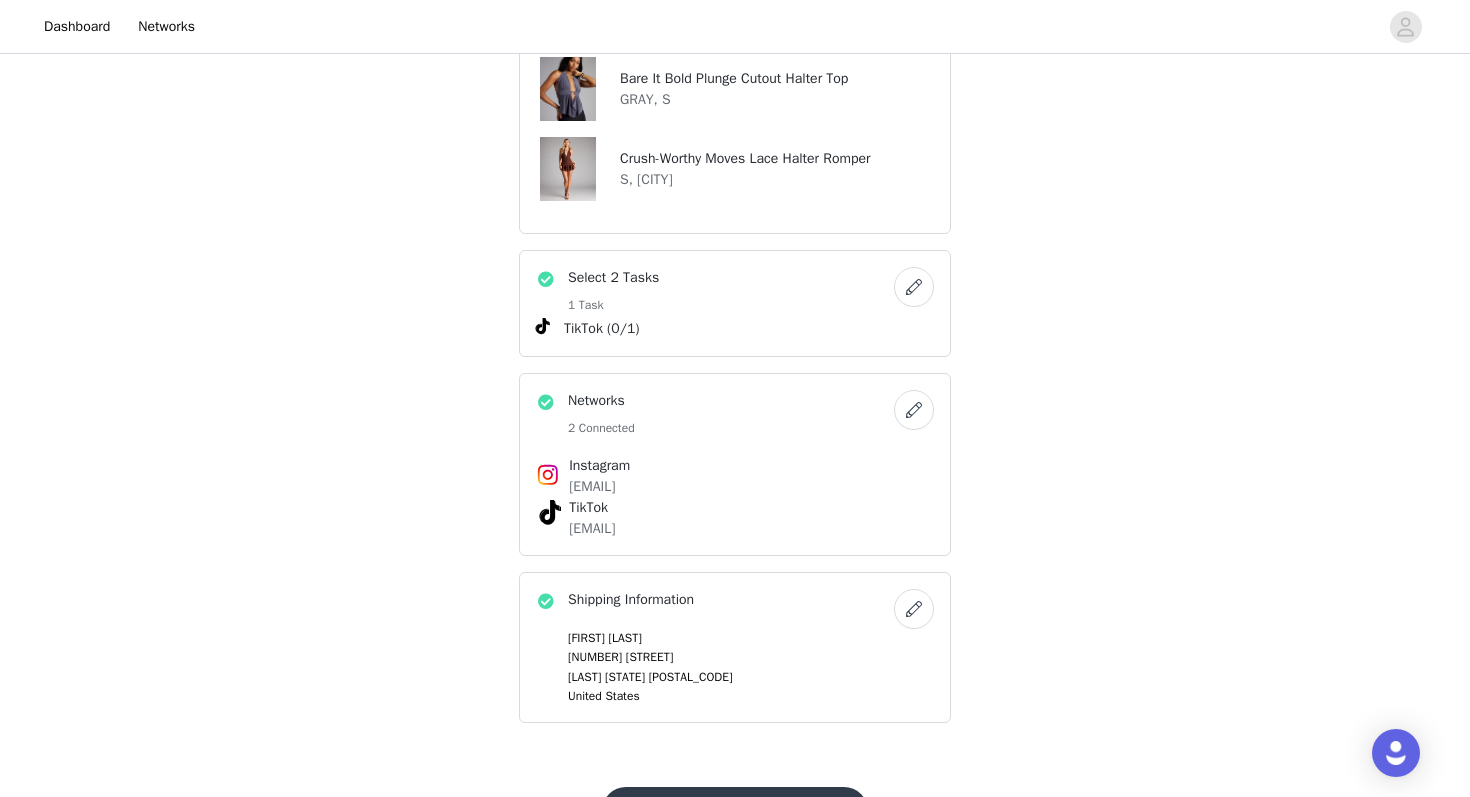 scroll, scrollTop: 698, scrollLeft: 0, axis: vertical 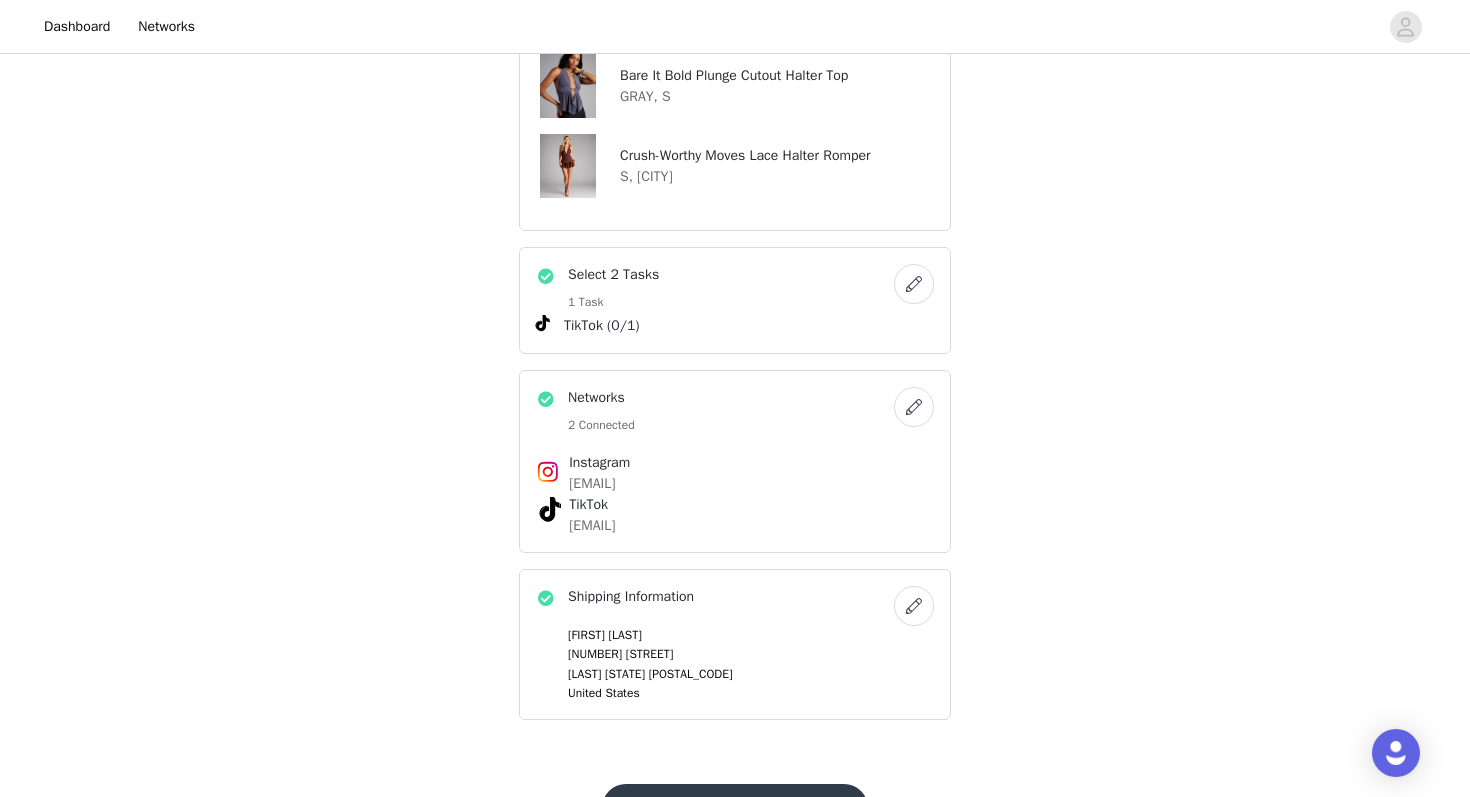 click at bounding box center (914, 284) 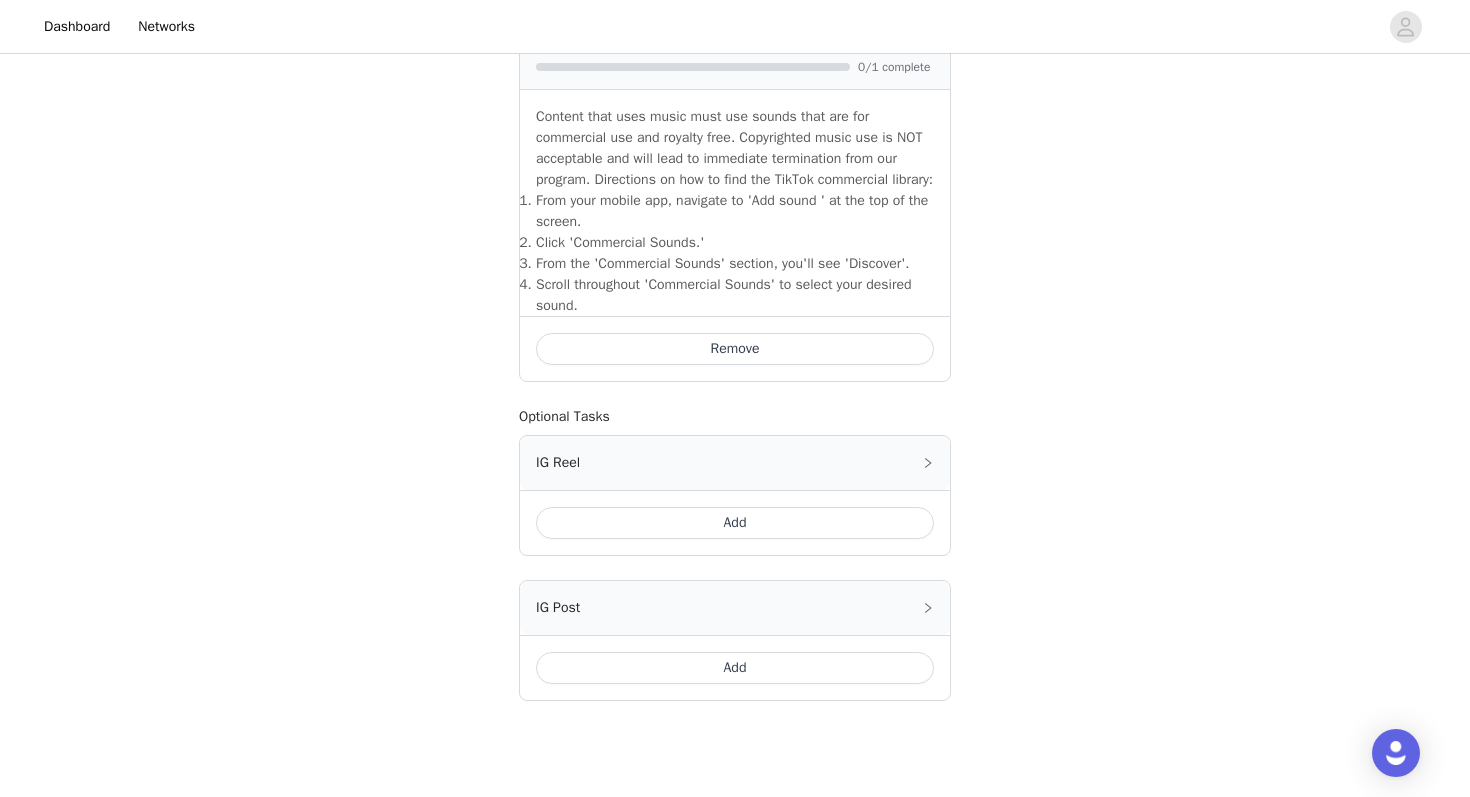 scroll, scrollTop: 746, scrollLeft: 0, axis: vertical 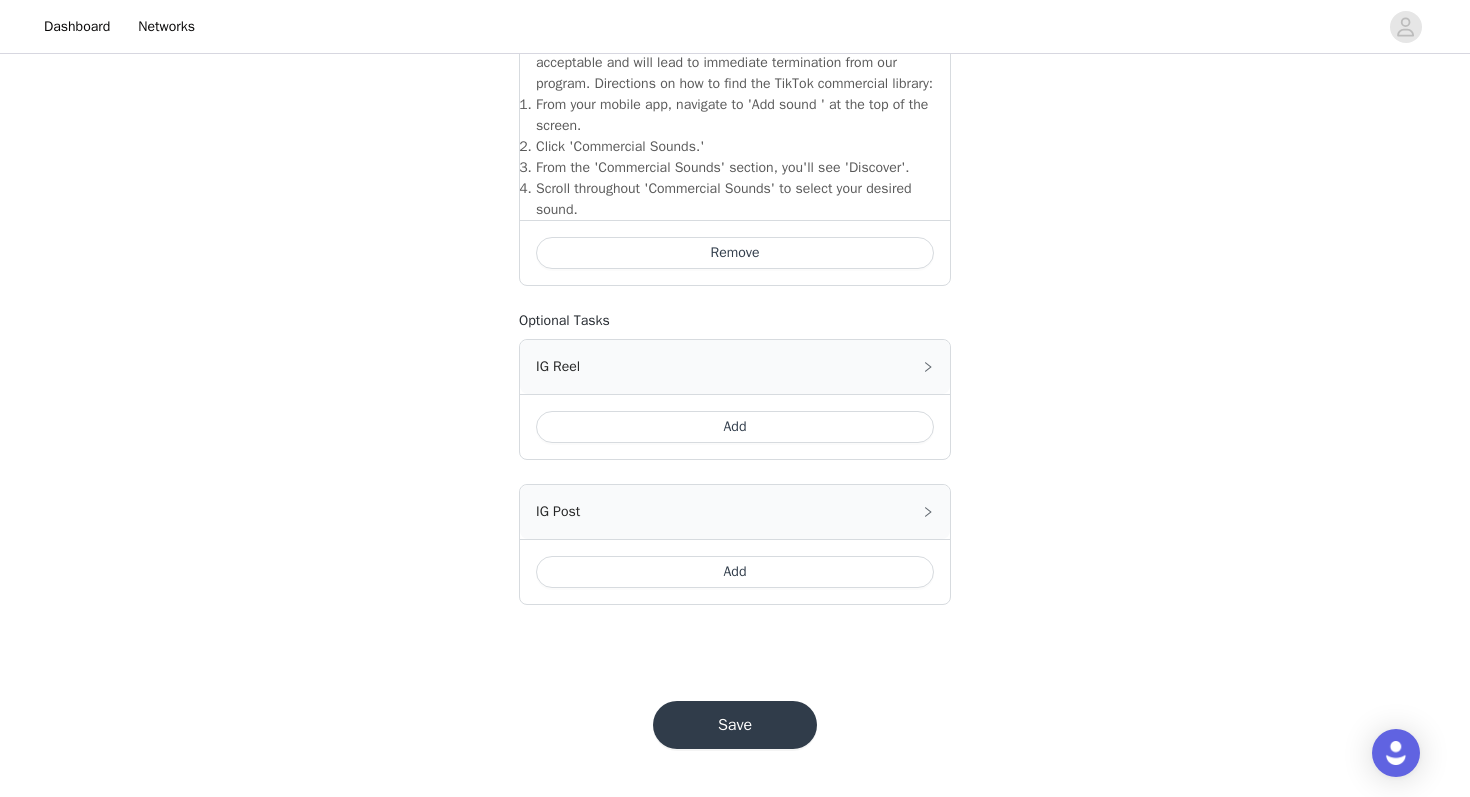 click on "Add" at bounding box center [735, 572] 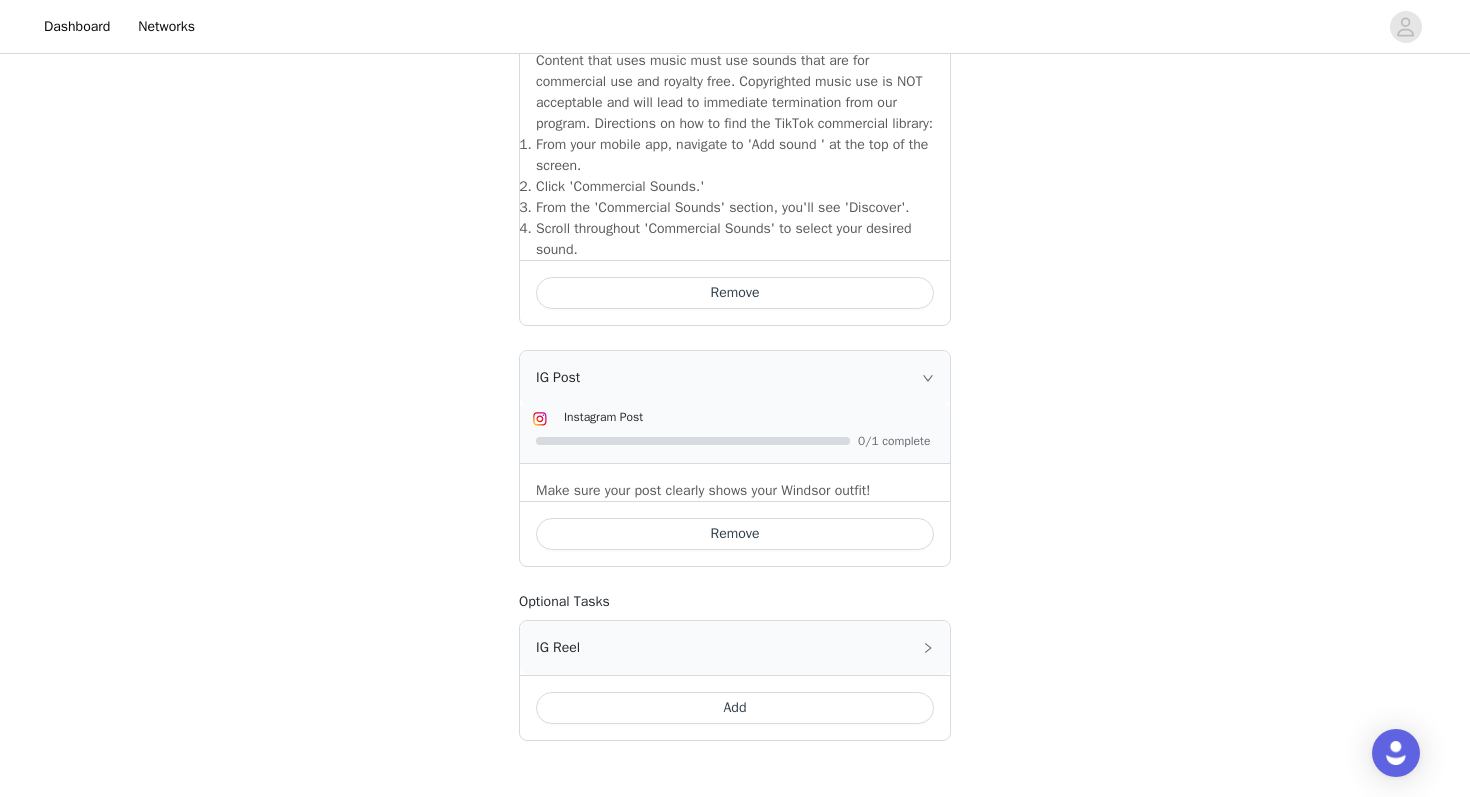 scroll, scrollTop: 842, scrollLeft: 0, axis: vertical 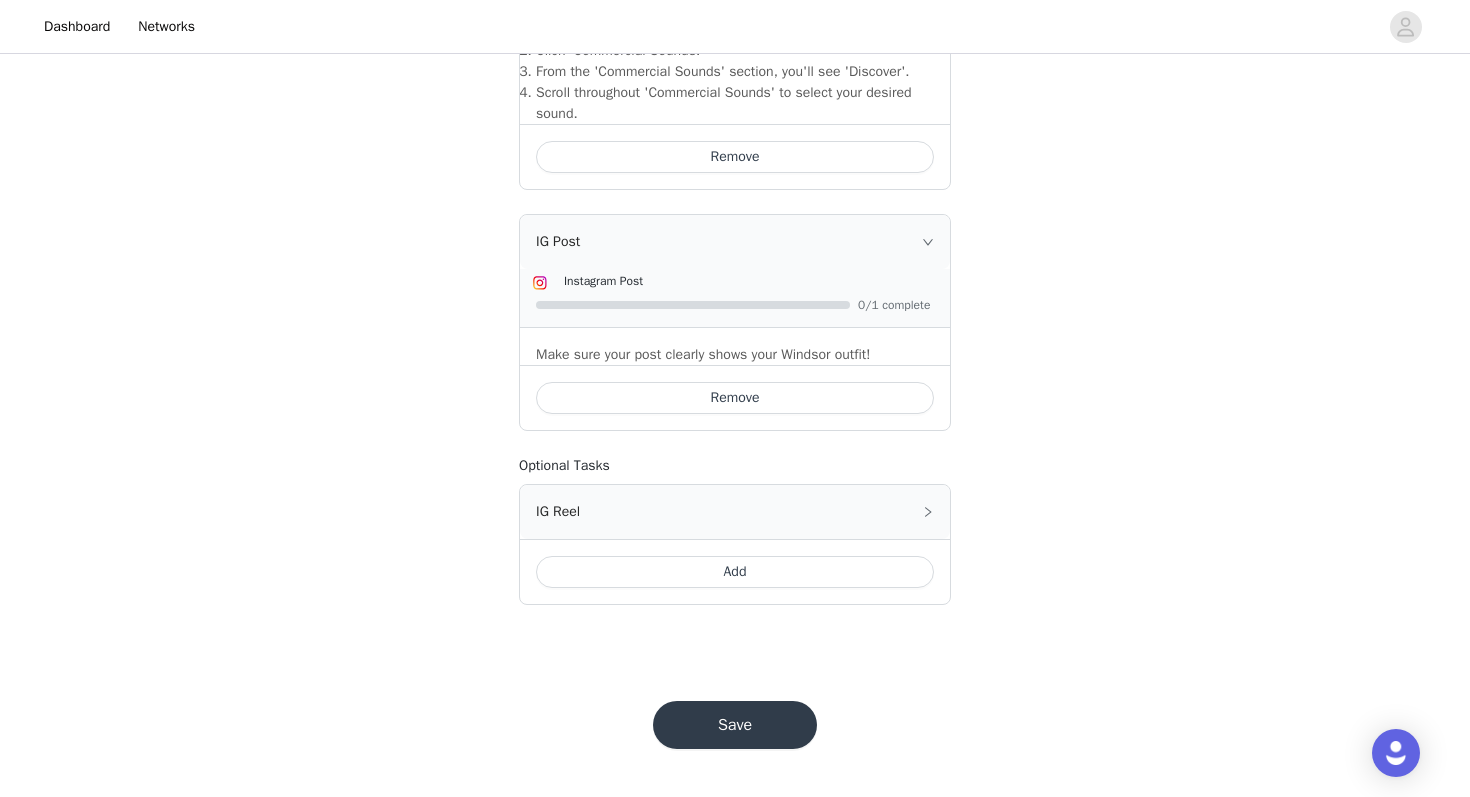 click on "Save" at bounding box center (735, 725) 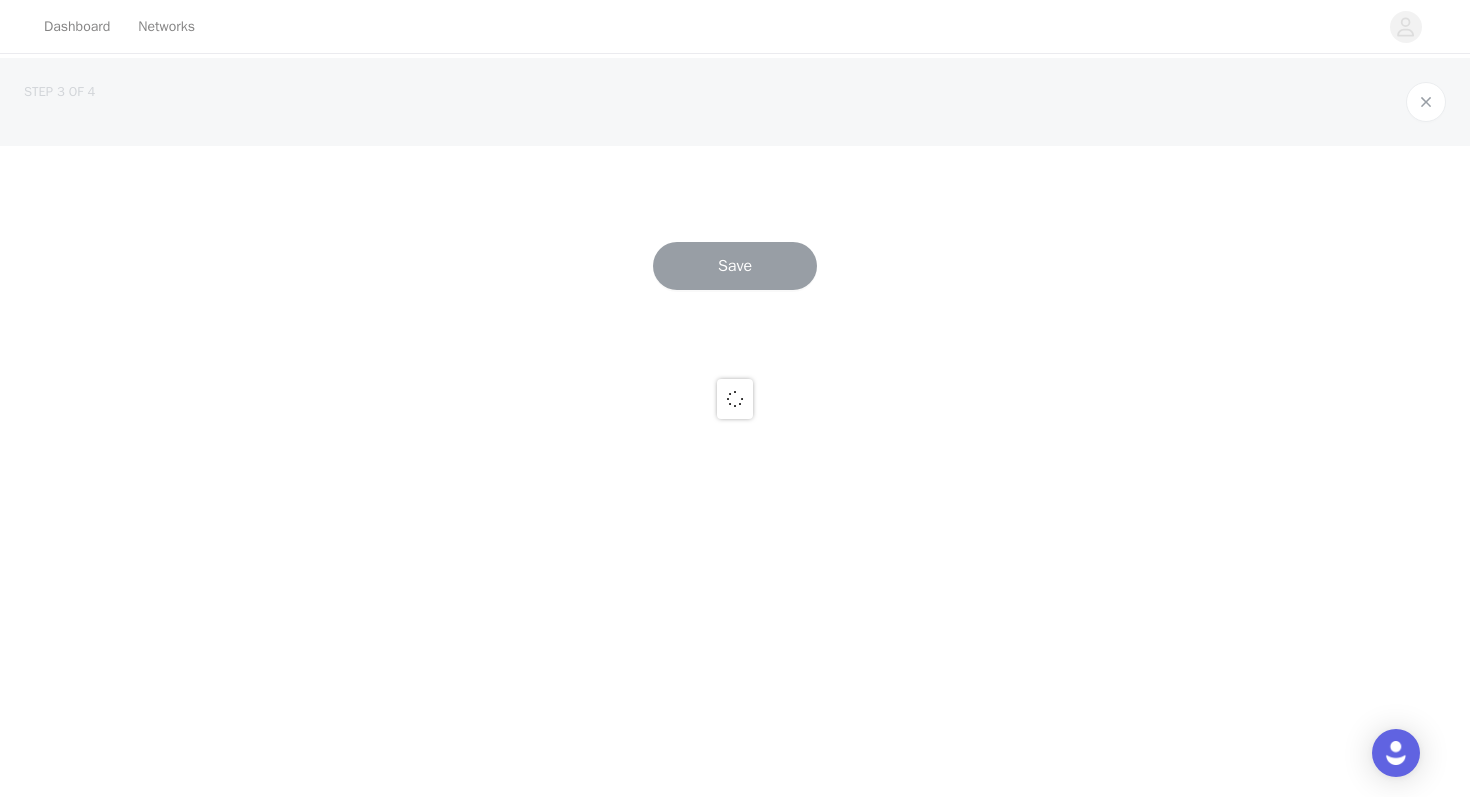 scroll, scrollTop: 0, scrollLeft: 0, axis: both 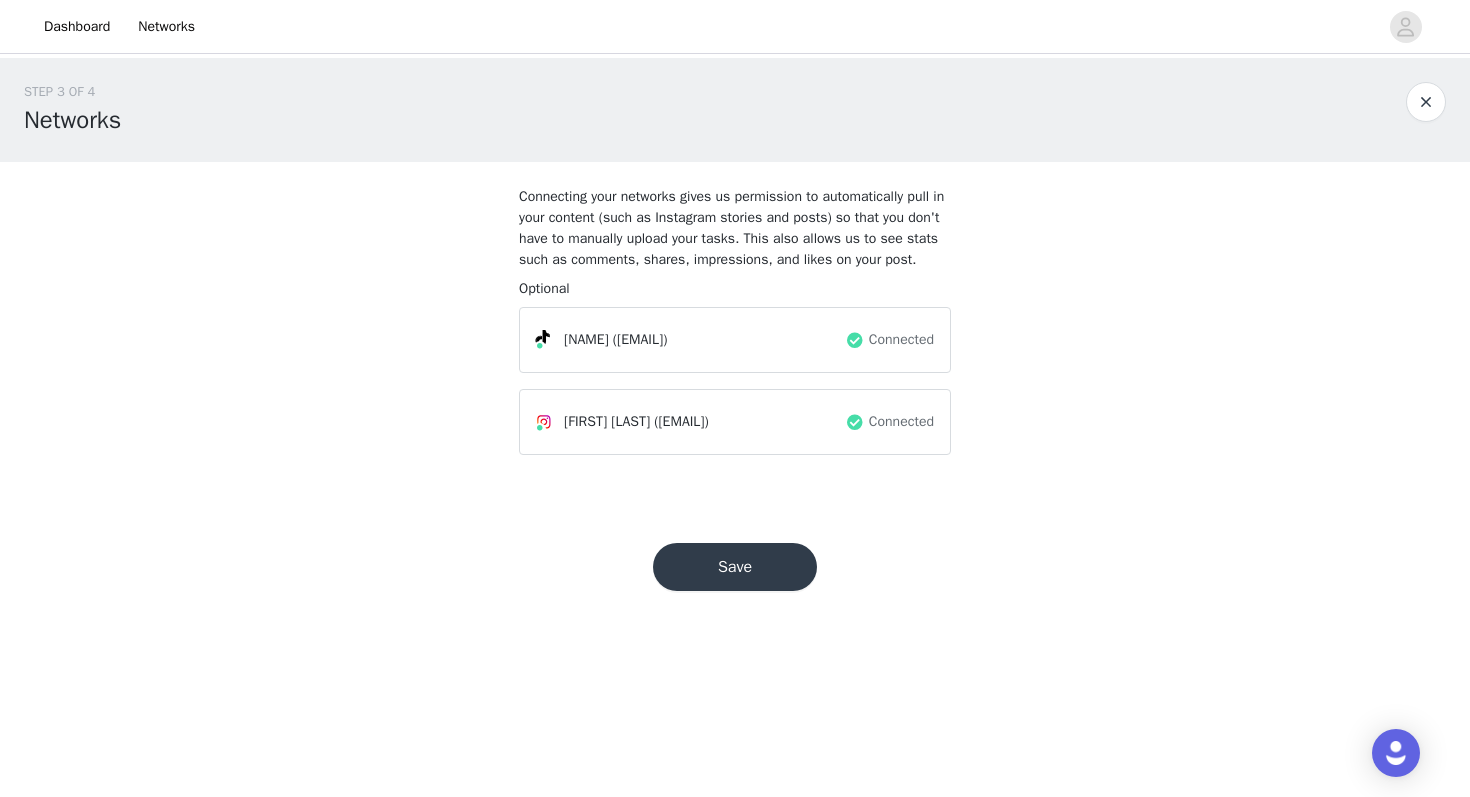 click on "Save" at bounding box center [735, 567] 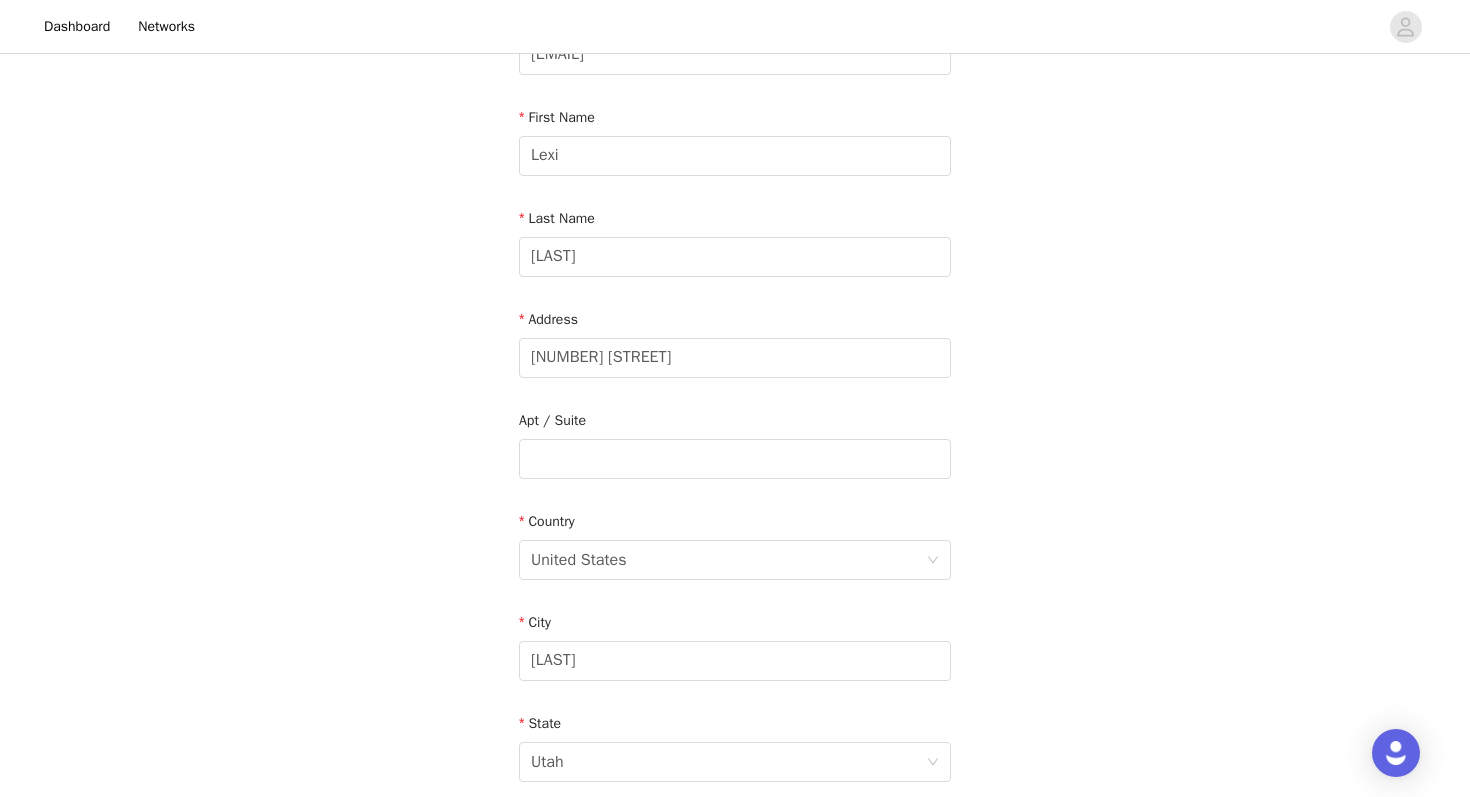 scroll, scrollTop: 566, scrollLeft: 0, axis: vertical 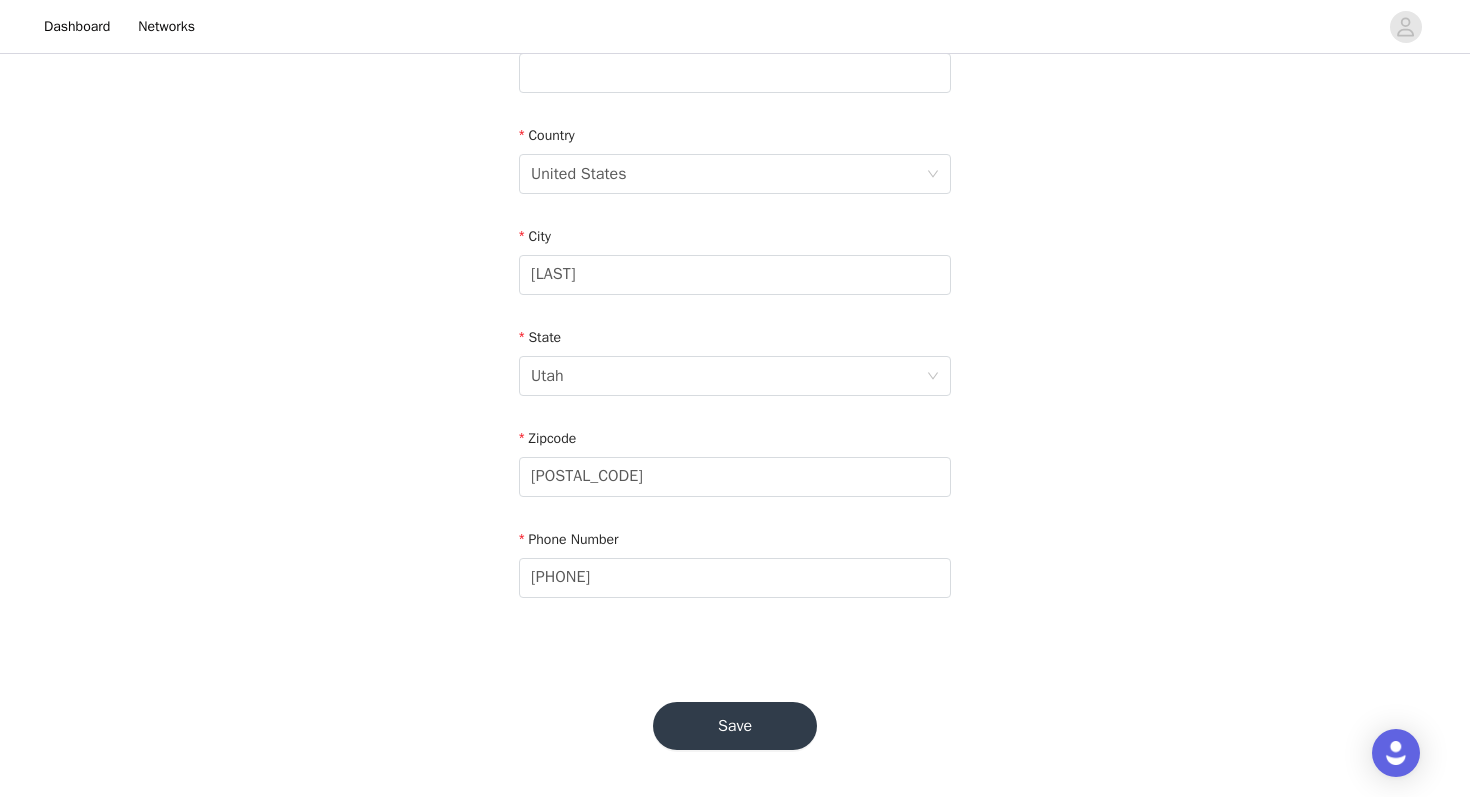 click on "Save" at bounding box center (735, 726) 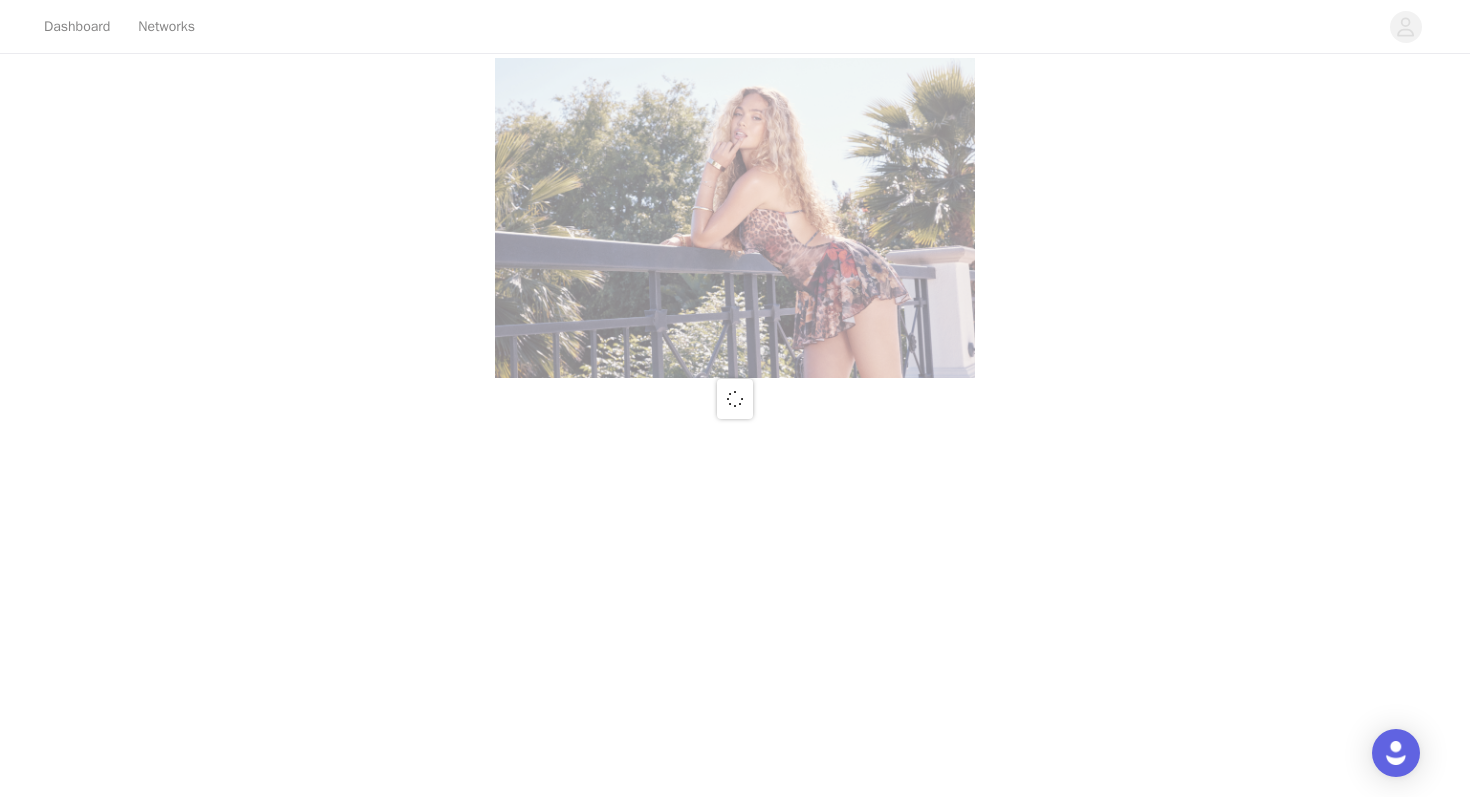 scroll, scrollTop: 0, scrollLeft: 0, axis: both 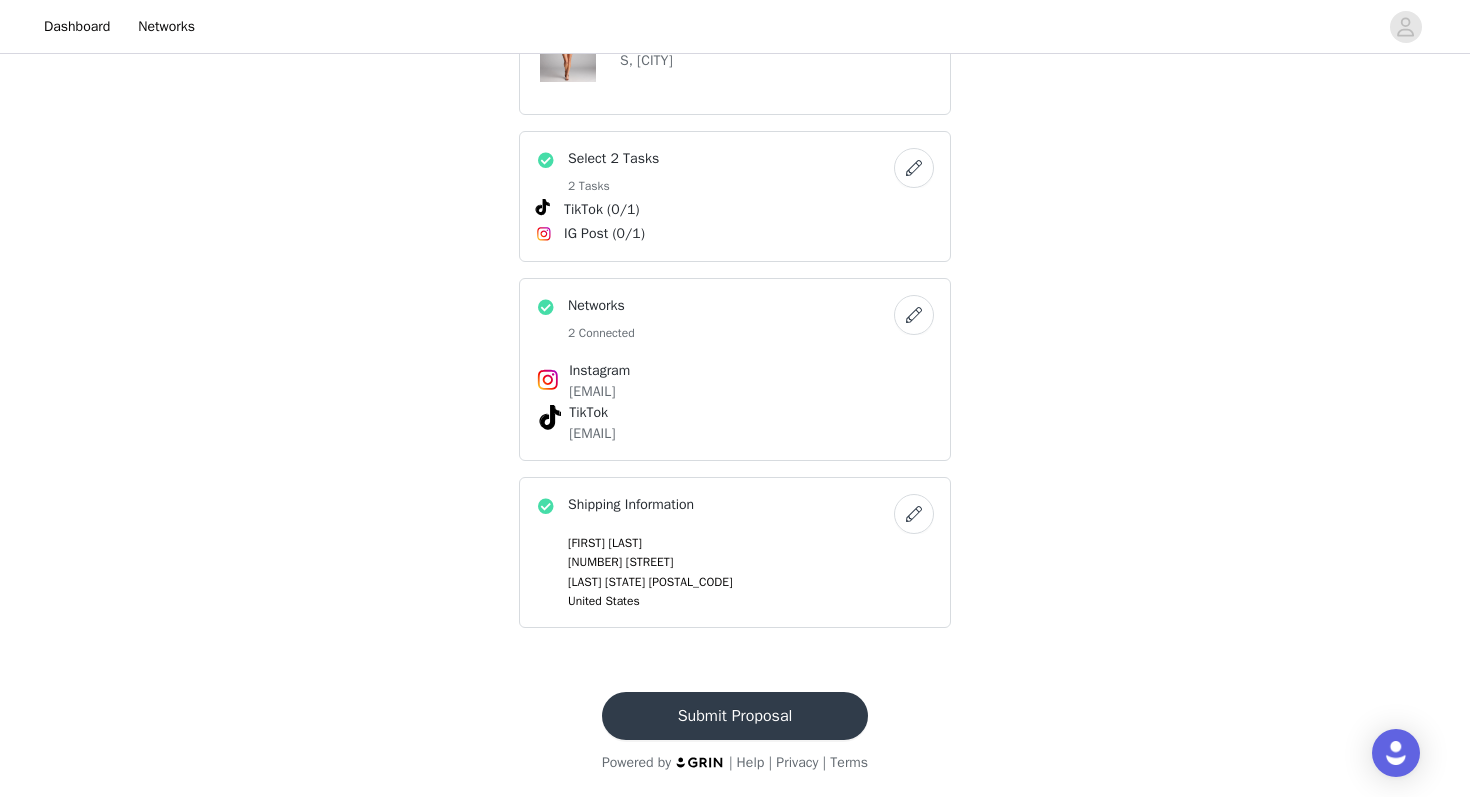 click on "Submit Proposal" at bounding box center (735, 716) 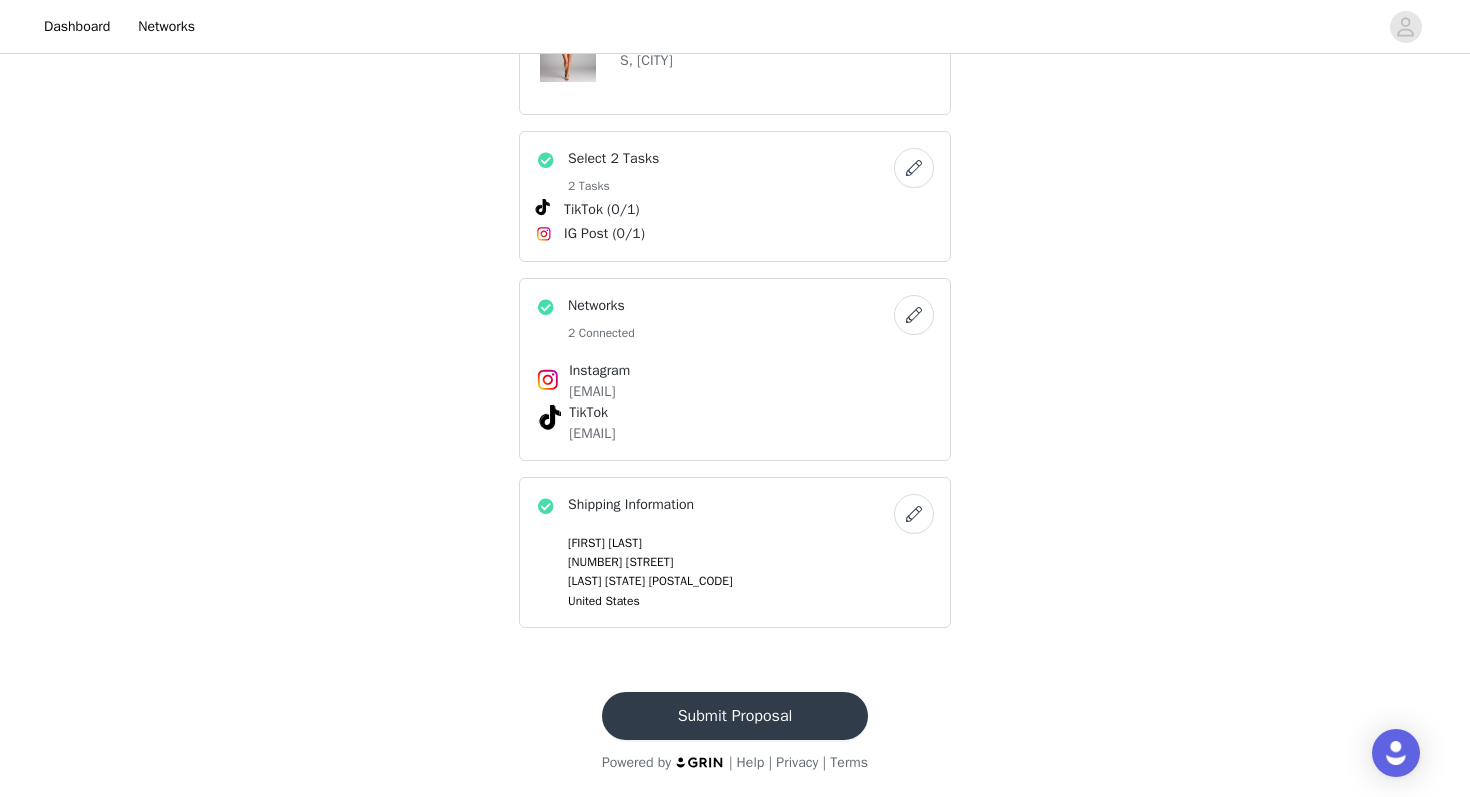 scroll, scrollTop: 0, scrollLeft: 0, axis: both 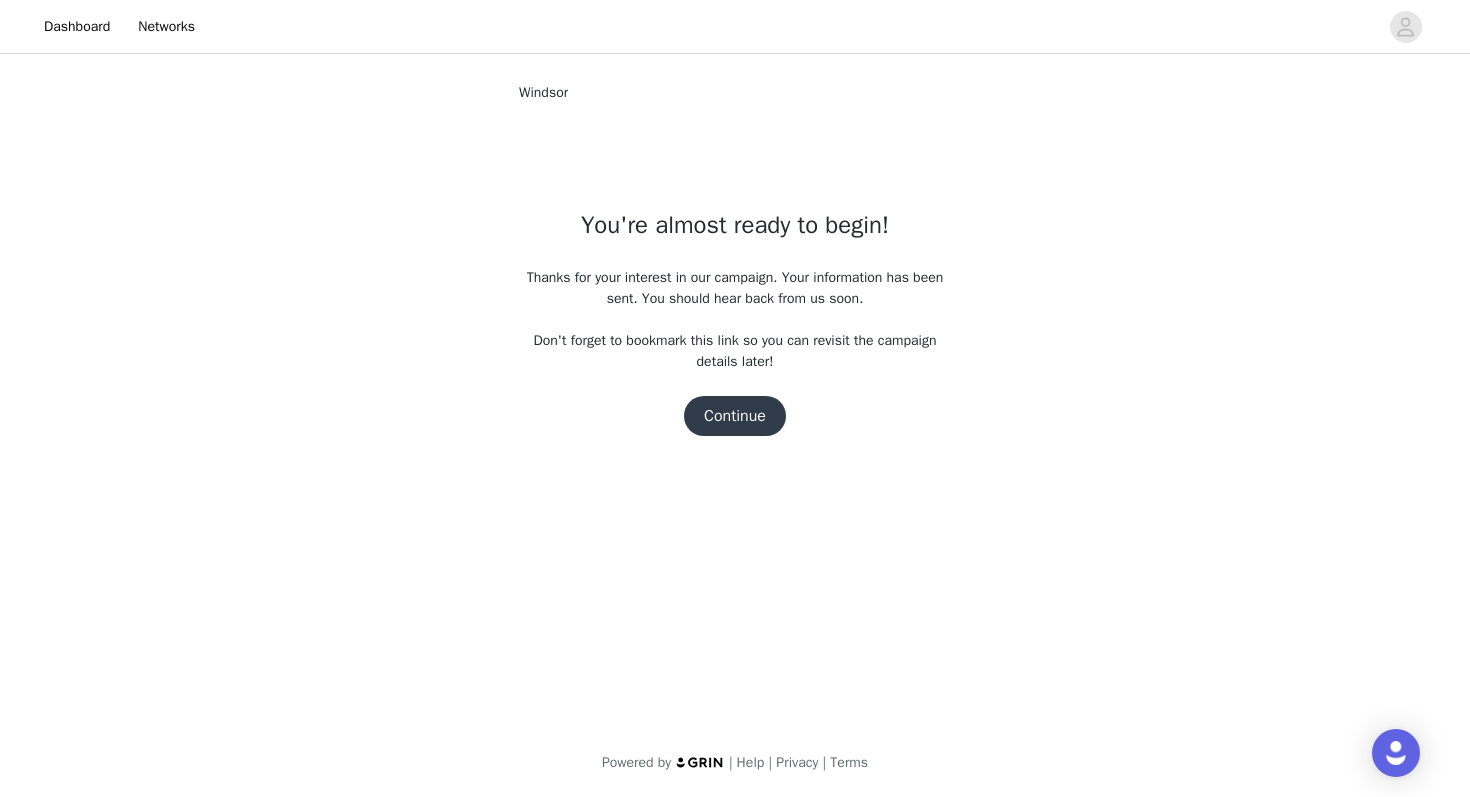 click on "Continue" at bounding box center [735, 416] 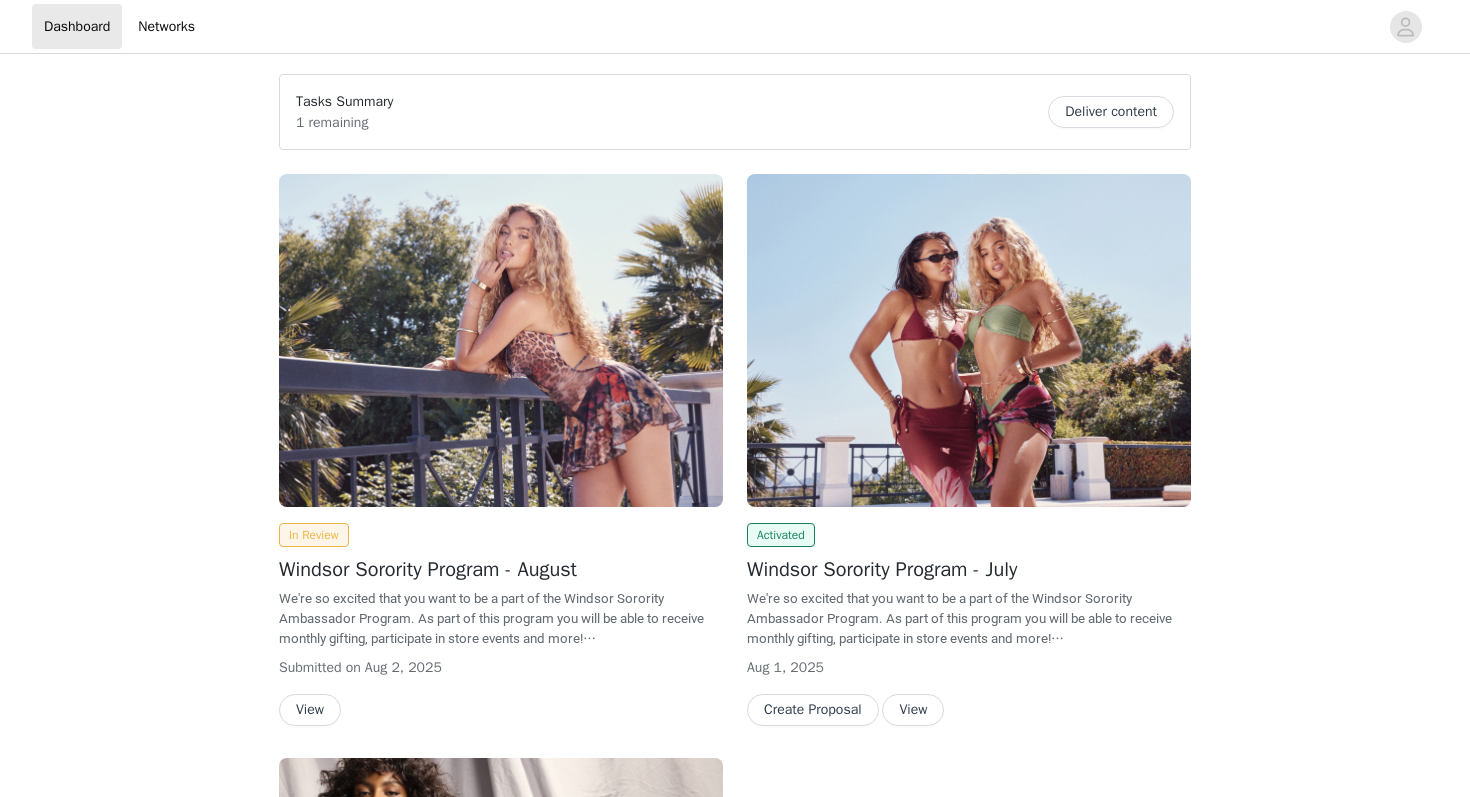 scroll, scrollTop: 0, scrollLeft: 0, axis: both 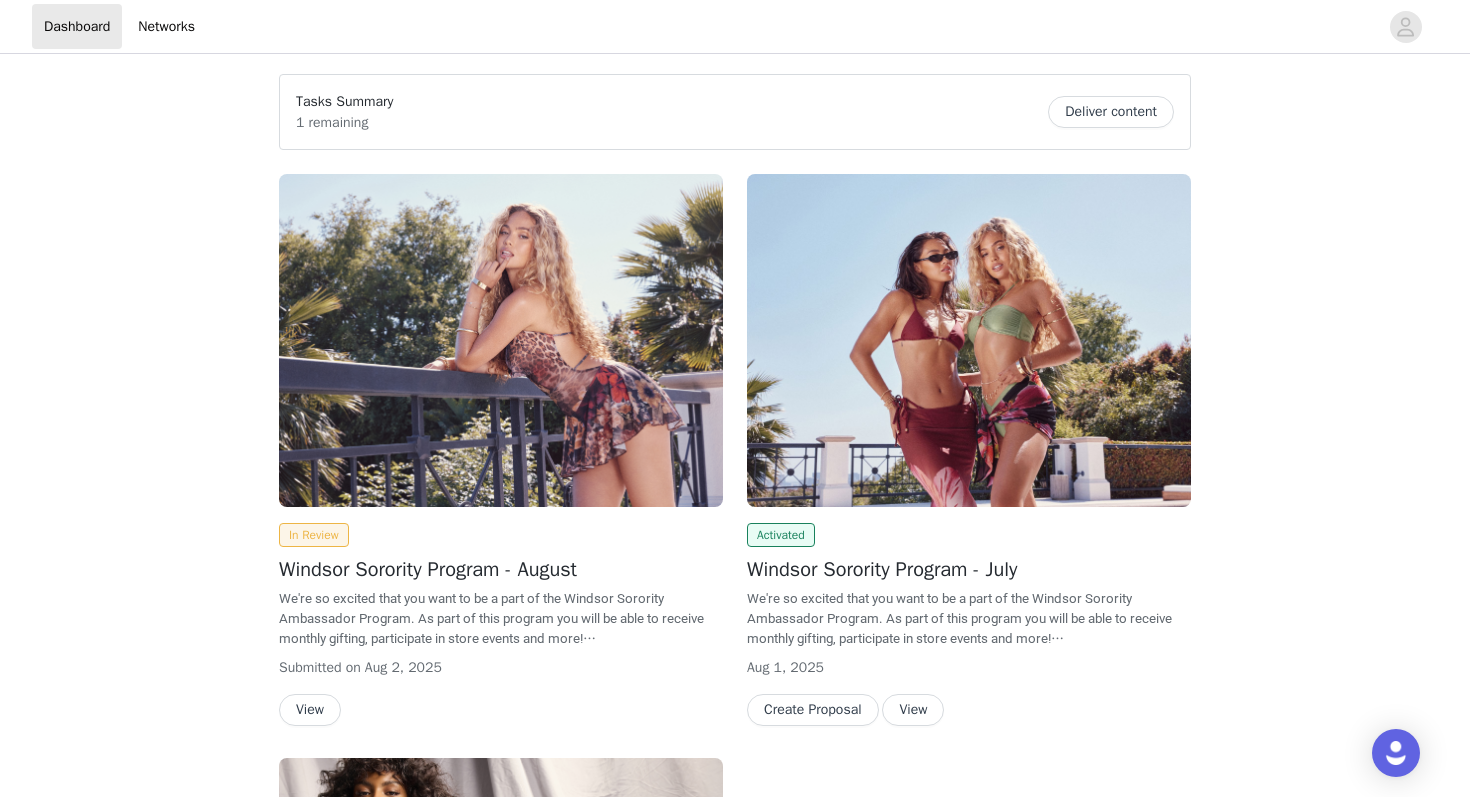 click on "View" at bounding box center [913, 710] 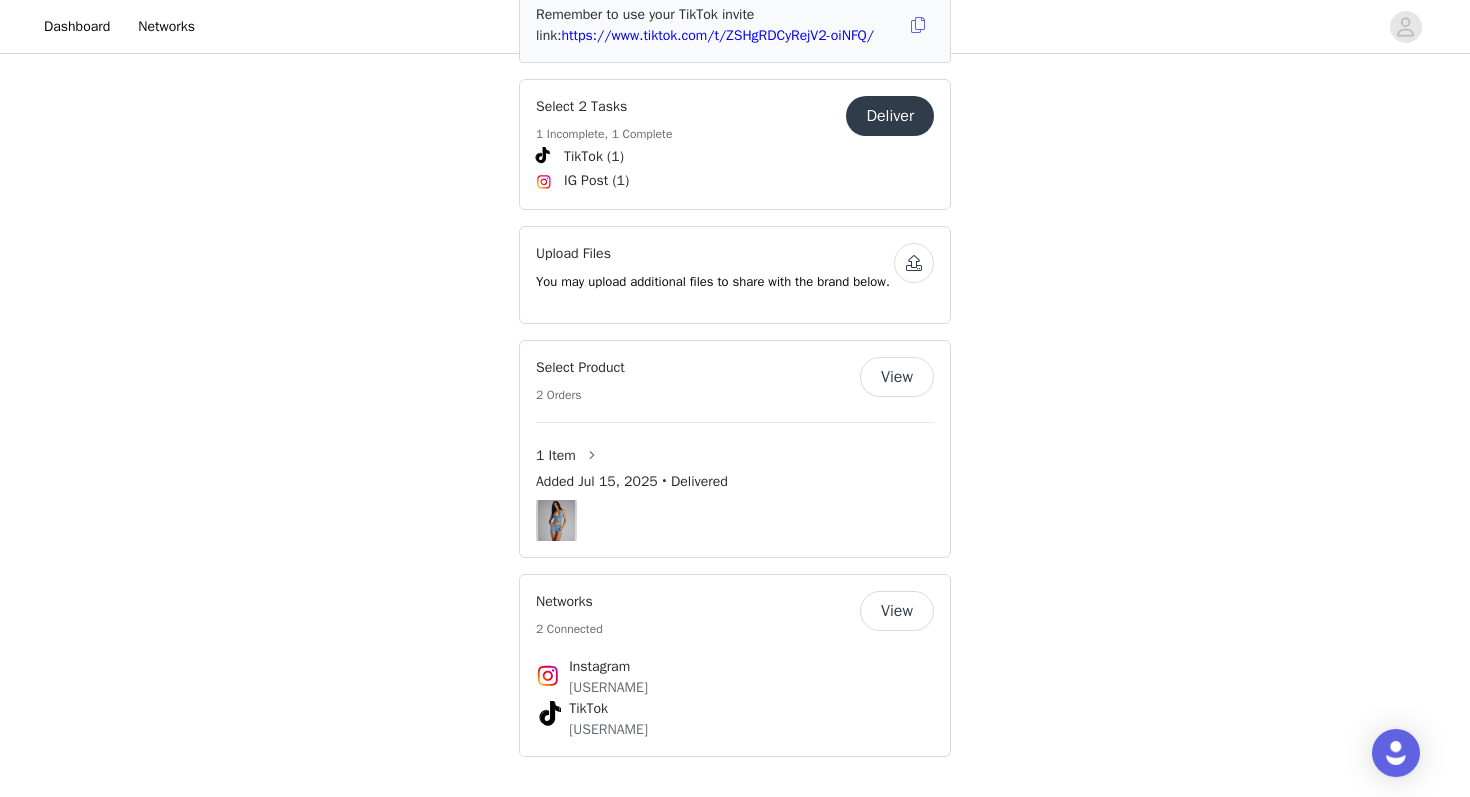 scroll, scrollTop: 0, scrollLeft: 0, axis: both 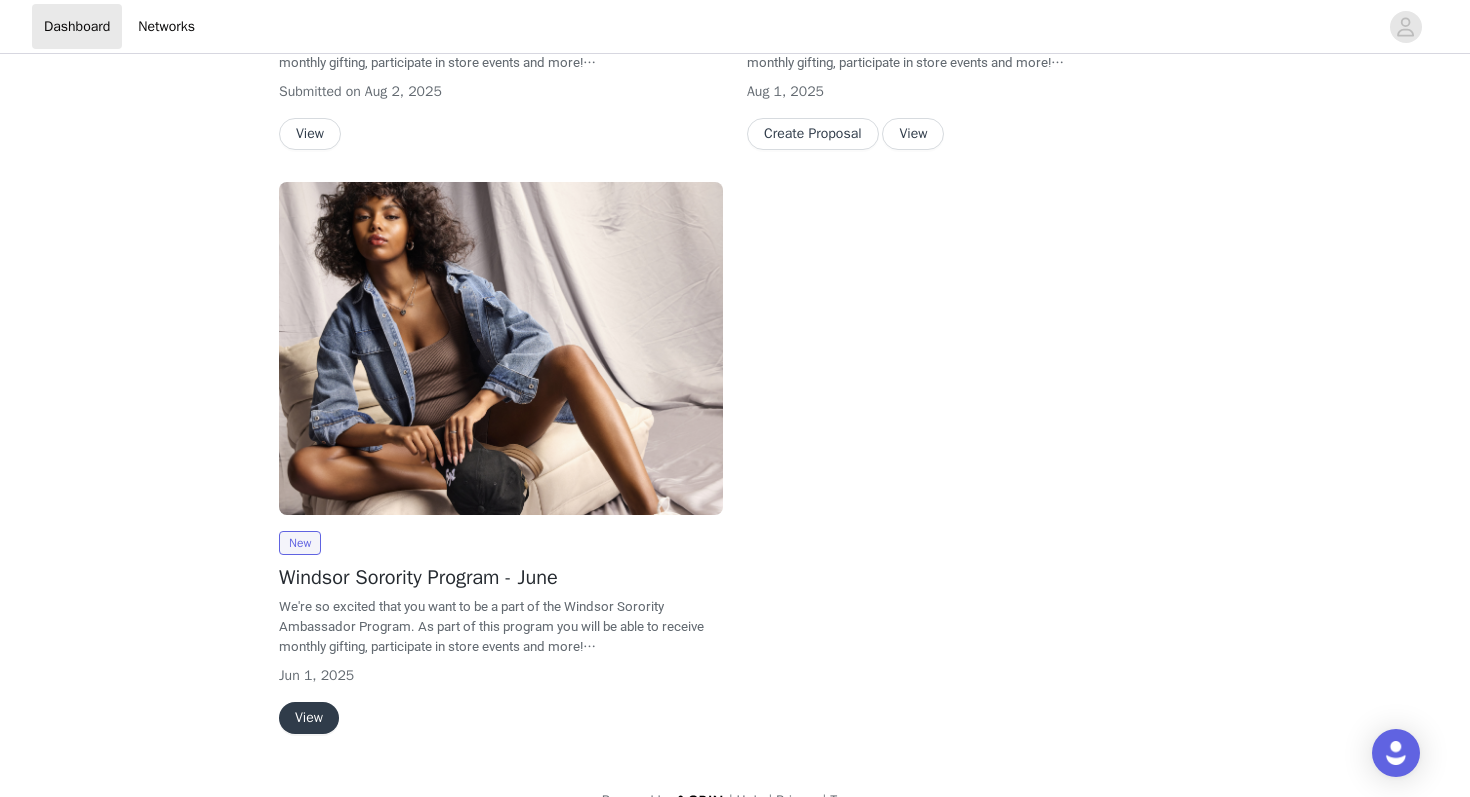 click on "View" at bounding box center (309, 718) 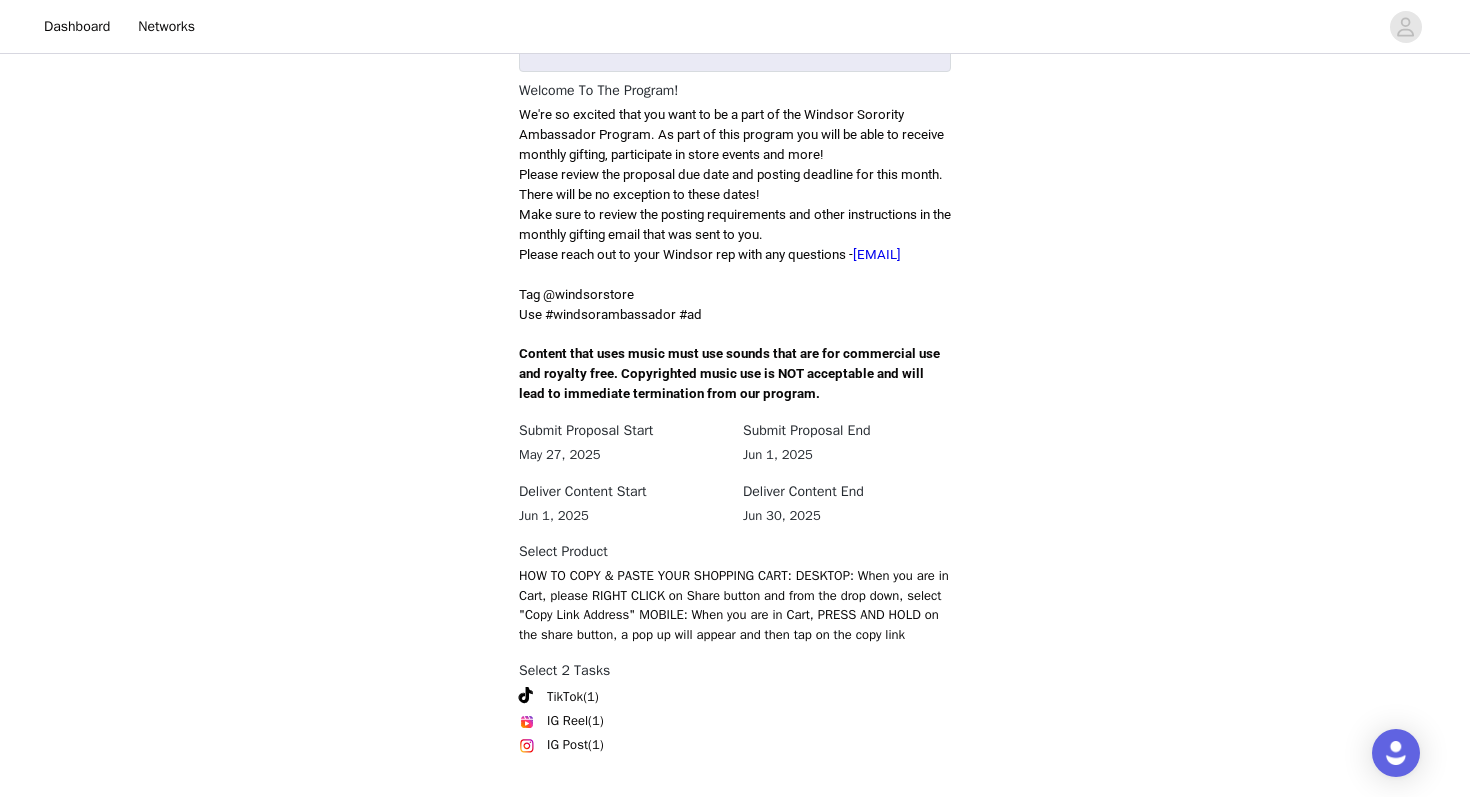 scroll, scrollTop: 576, scrollLeft: 0, axis: vertical 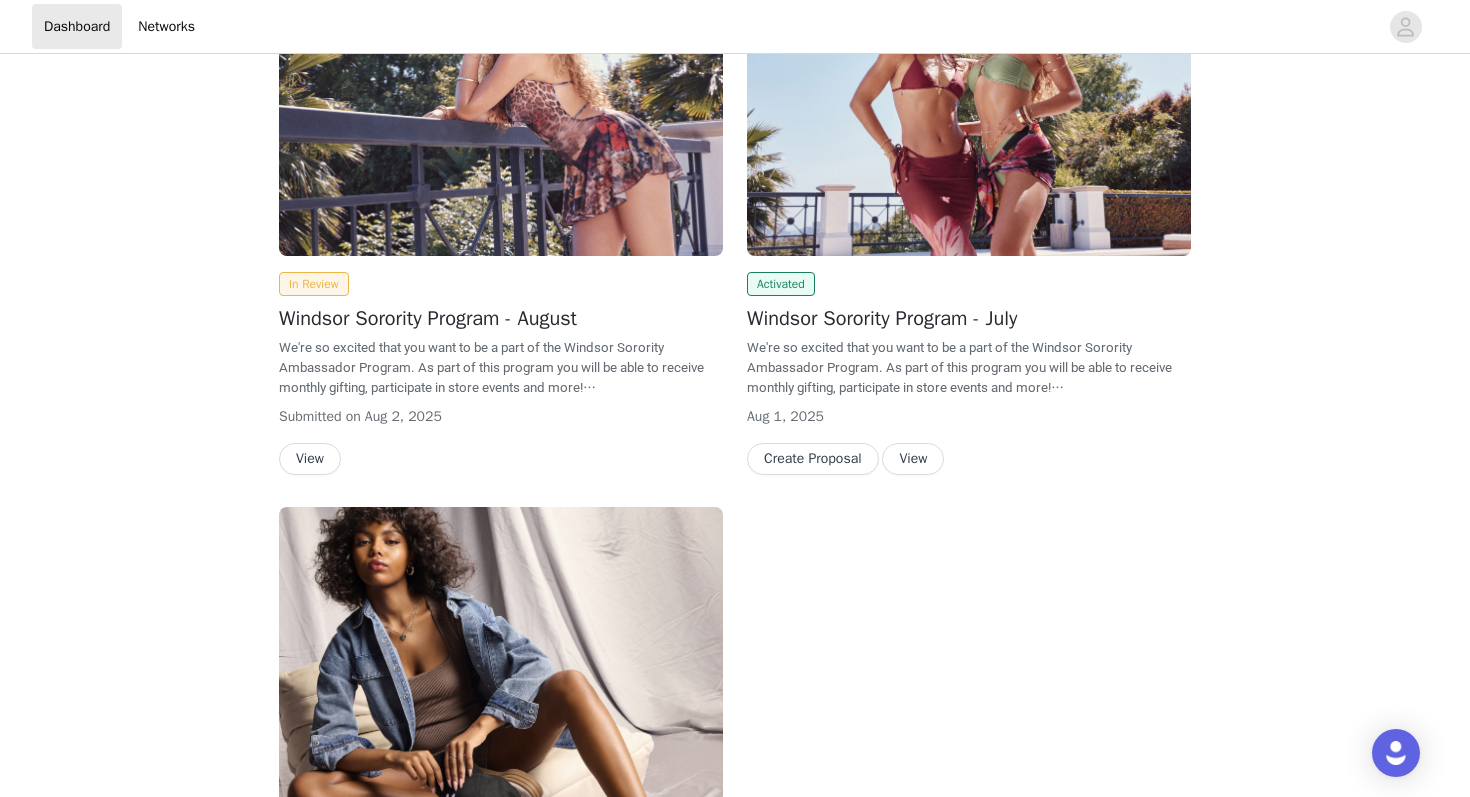 click on "View" at bounding box center [501, 459] 